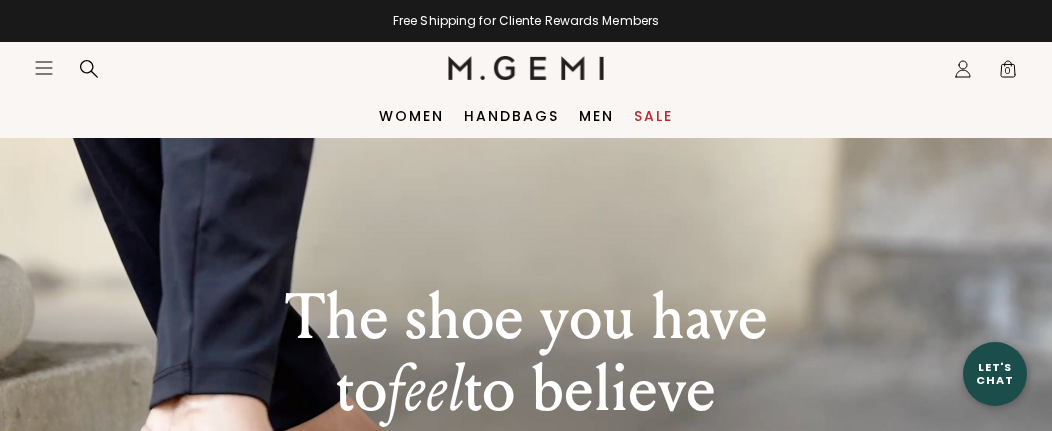 scroll, scrollTop: 0, scrollLeft: 0, axis: both 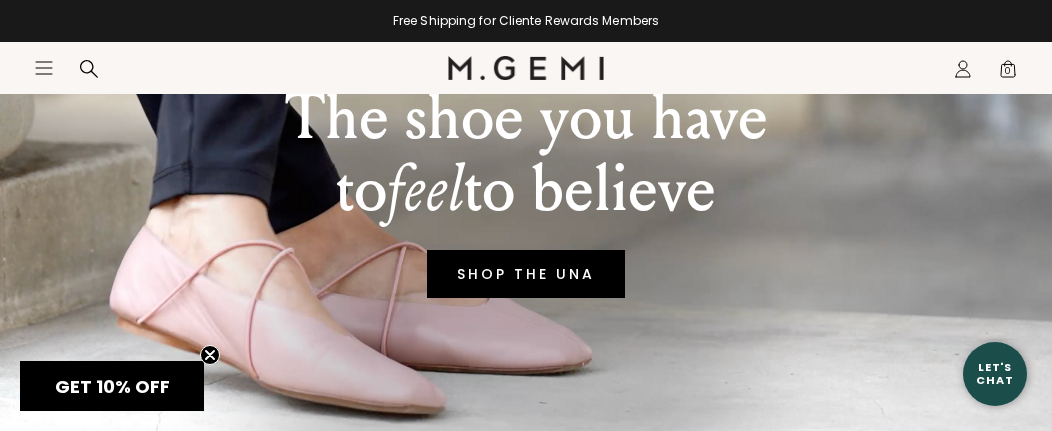 click on "SHOP THE UNA" at bounding box center [526, 274] 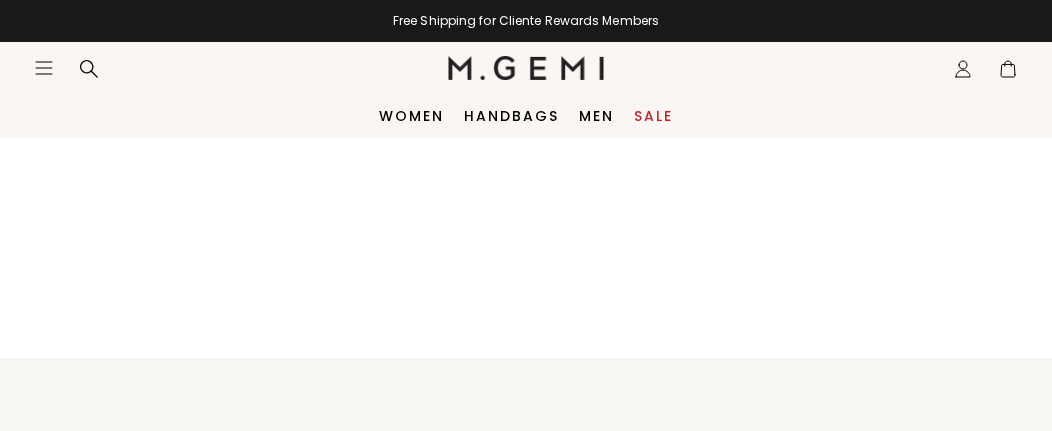 scroll, scrollTop: 0, scrollLeft: 0, axis: both 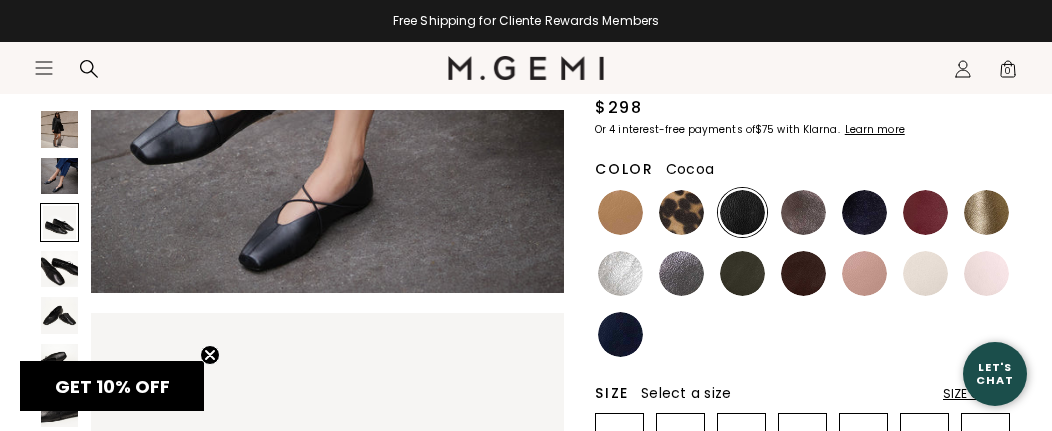 click at bounding box center (803, 212) 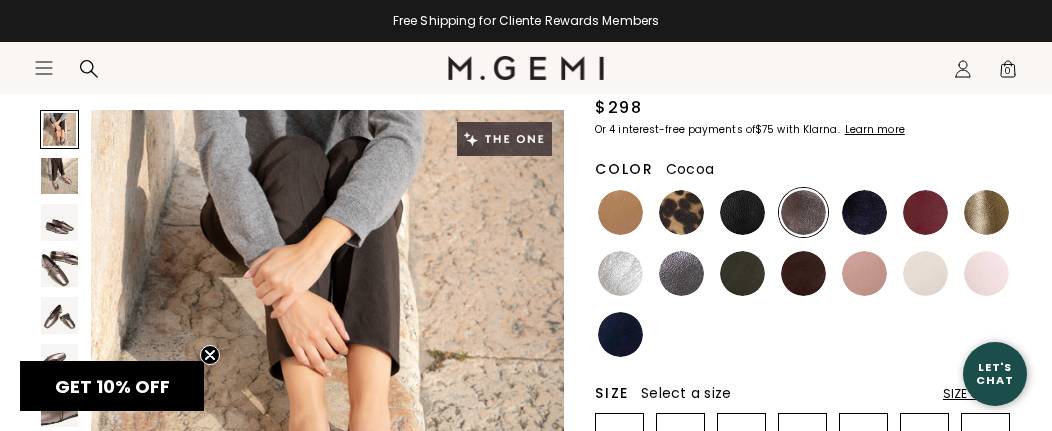 scroll, scrollTop: 0, scrollLeft: 0, axis: both 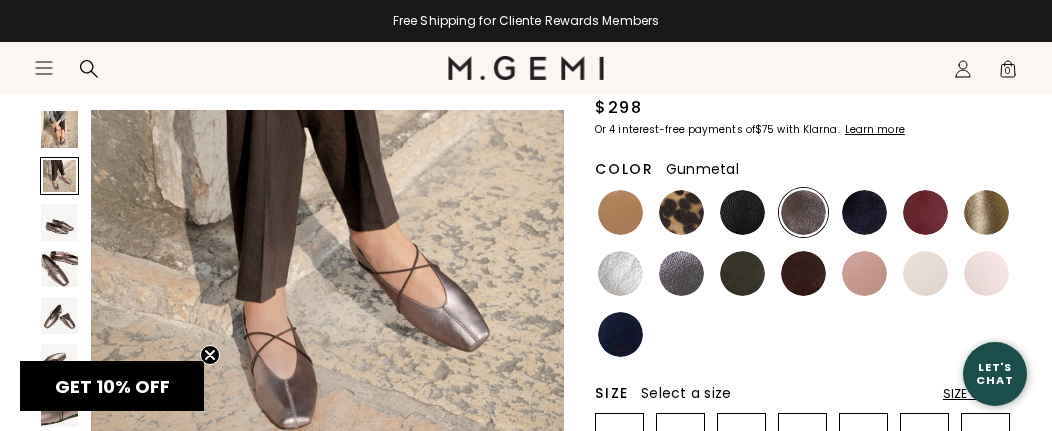 click at bounding box center (681, 273) 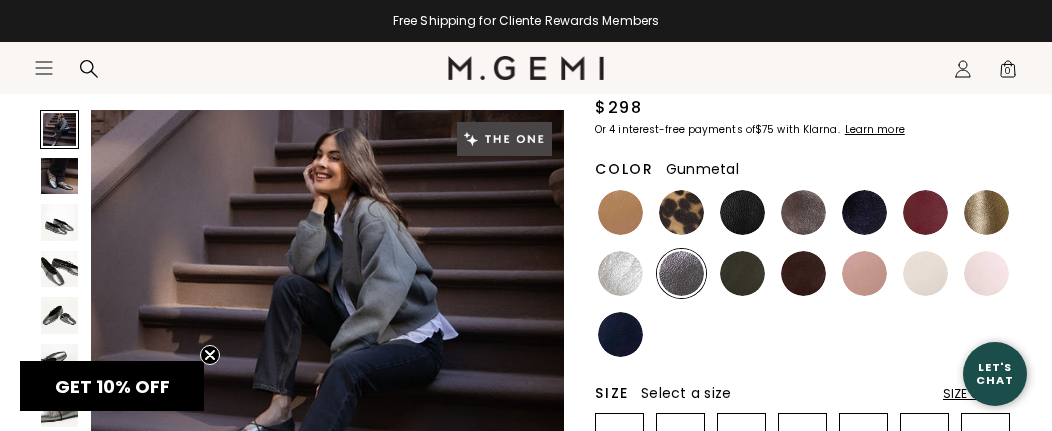 scroll, scrollTop: 0, scrollLeft: 0, axis: both 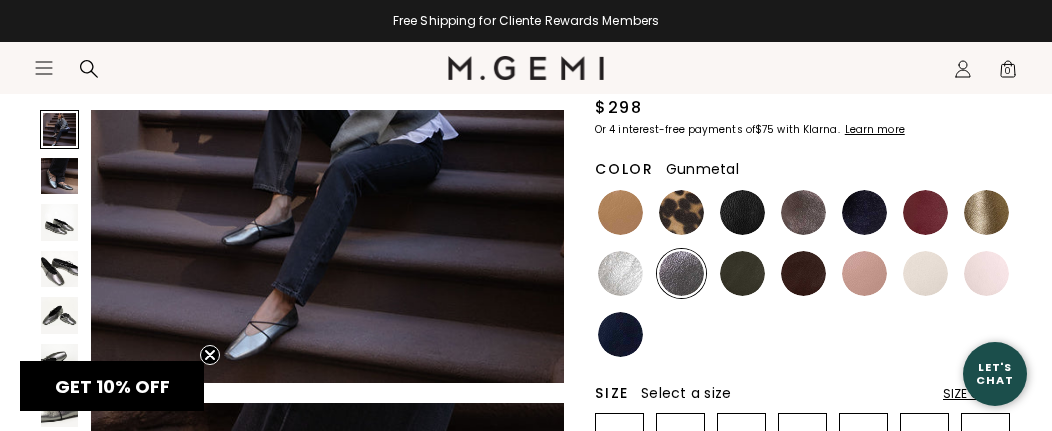 click at bounding box center (59, 269) 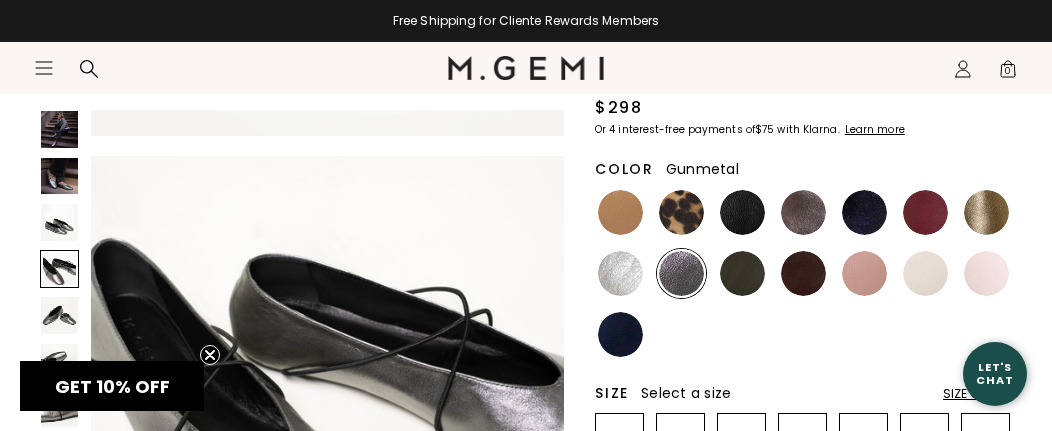 scroll, scrollTop: 1634, scrollLeft: 0, axis: vertical 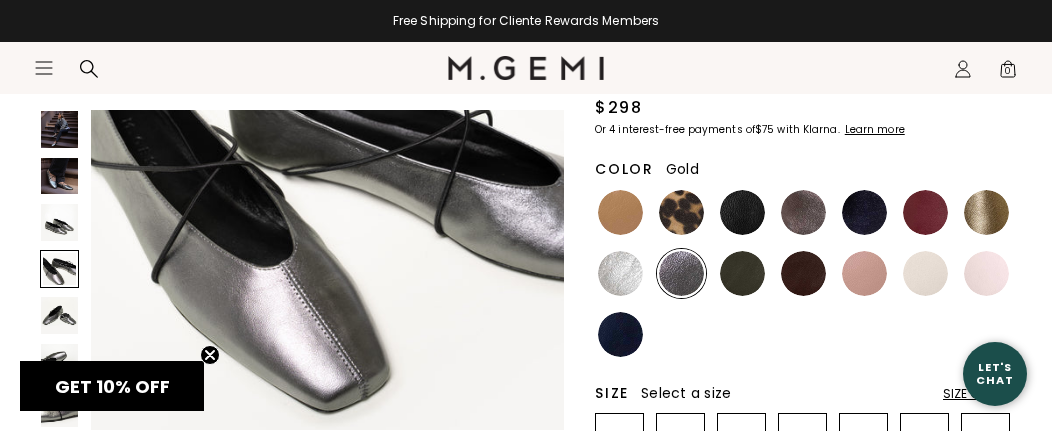 click at bounding box center [986, 212] 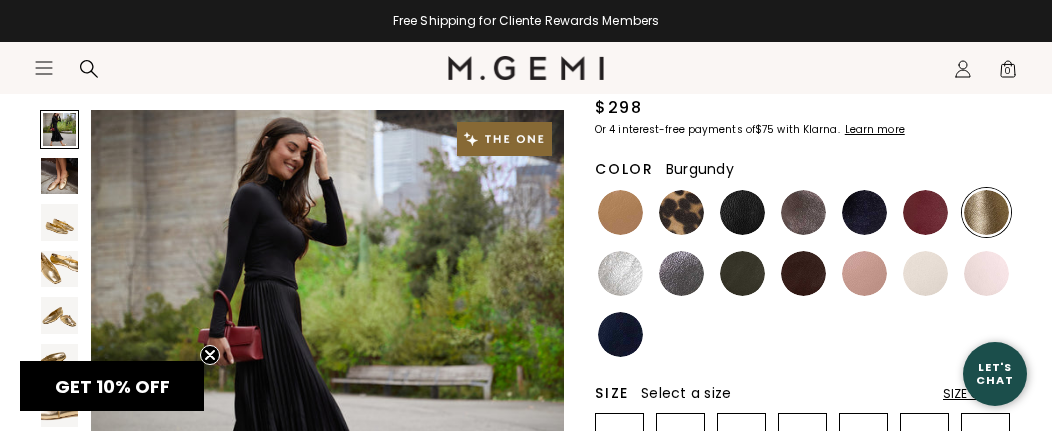 scroll, scrollTop: 0, scrollLeft: 0, axis: both 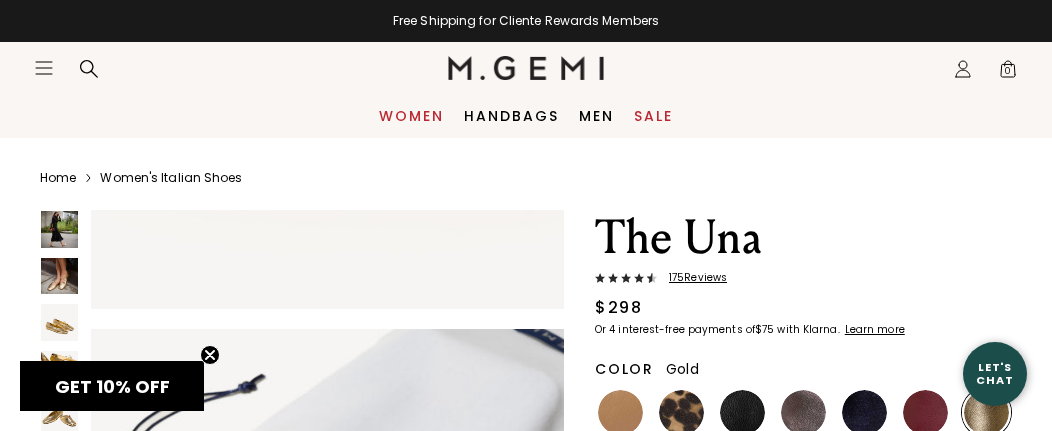 click on "Women" at bounding box center [411, 116] 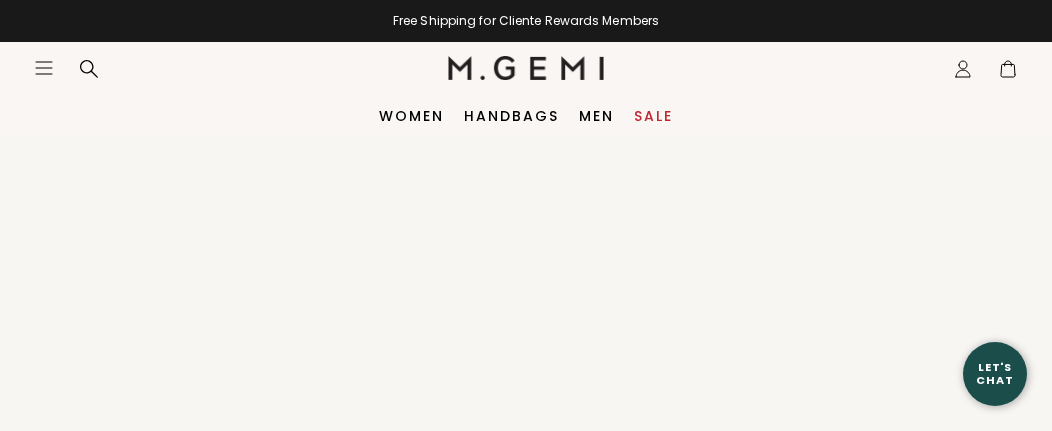 scroll, scrollTop: 0, scrollLeft: 0, axis: both 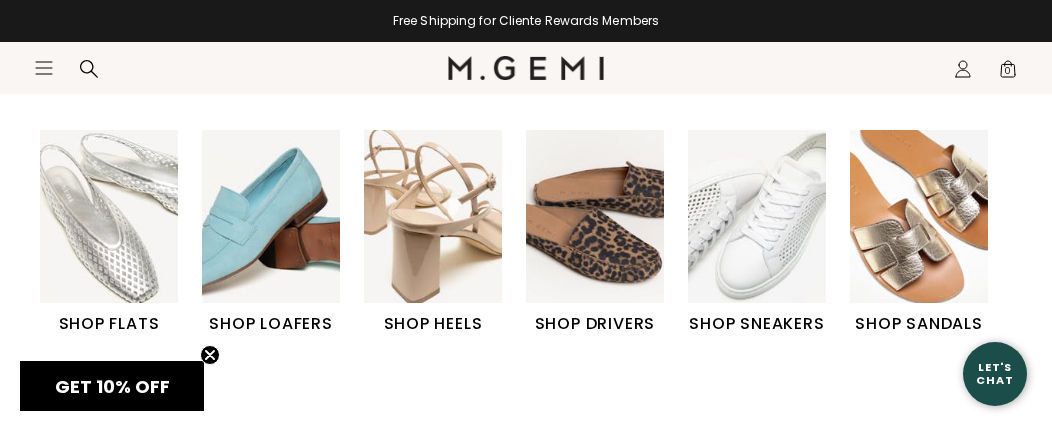 click on "SHOP SANDALS" at bounding box center [919, 324] 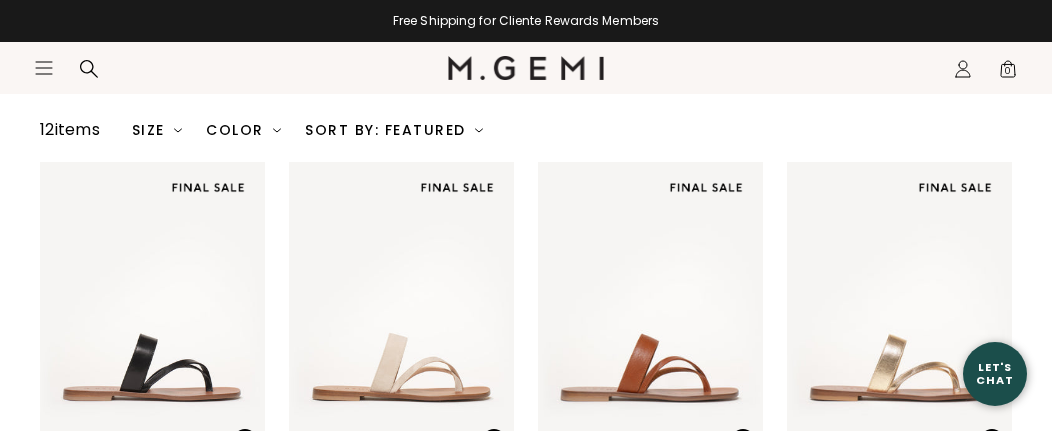 scroll, scrollTop: 300, scrollLeft: 0, axis: vertical 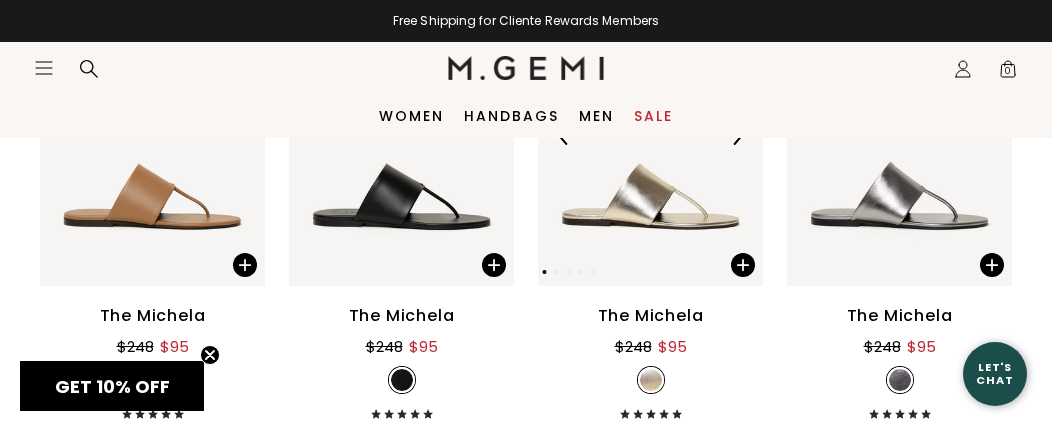 click at bounding box center (650, 136) 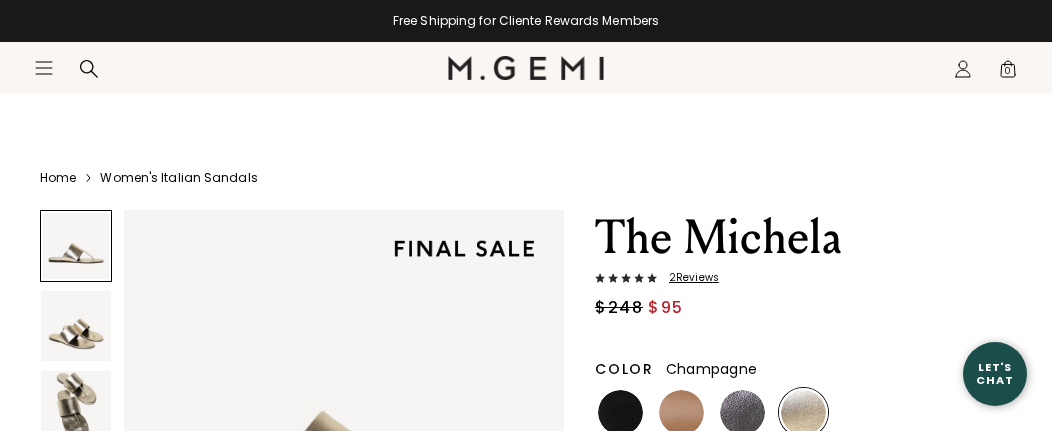 scroll, scrollTop: 200, scrollLeft: 0, axis: vertical 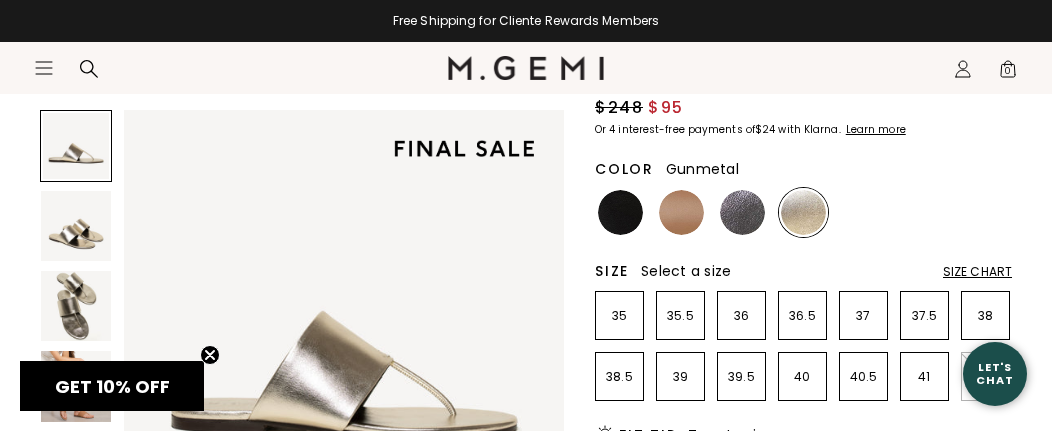 click at bounding box center [742, 212] 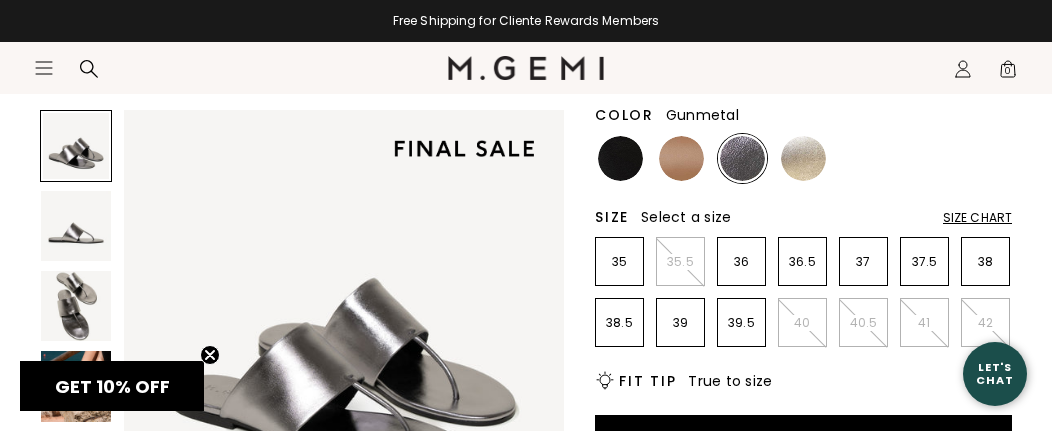 scroll, scrollTop: 300, scrollLeft: 0, axis: vertical 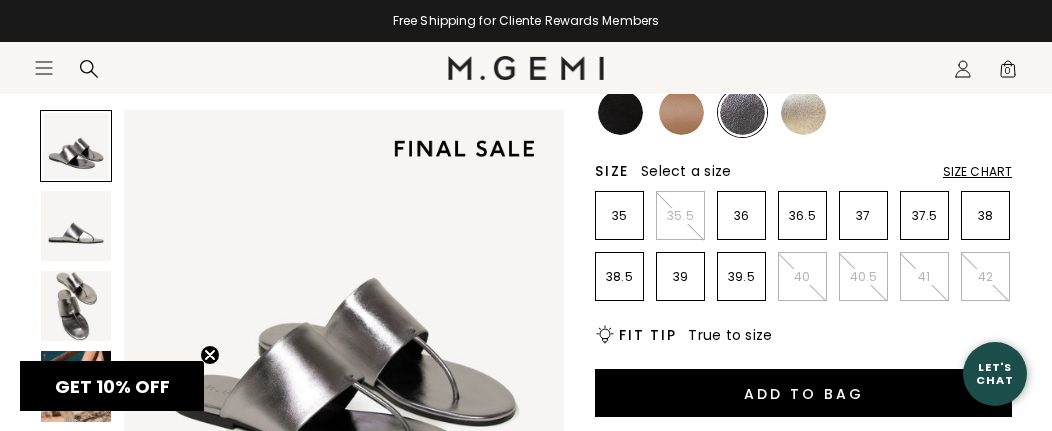 click on "Icons/20x20/hamburger@2x
Women
Shop All Shoes
New Arrivals
Bestsellers Essentials" at bounding box center [526, 90] 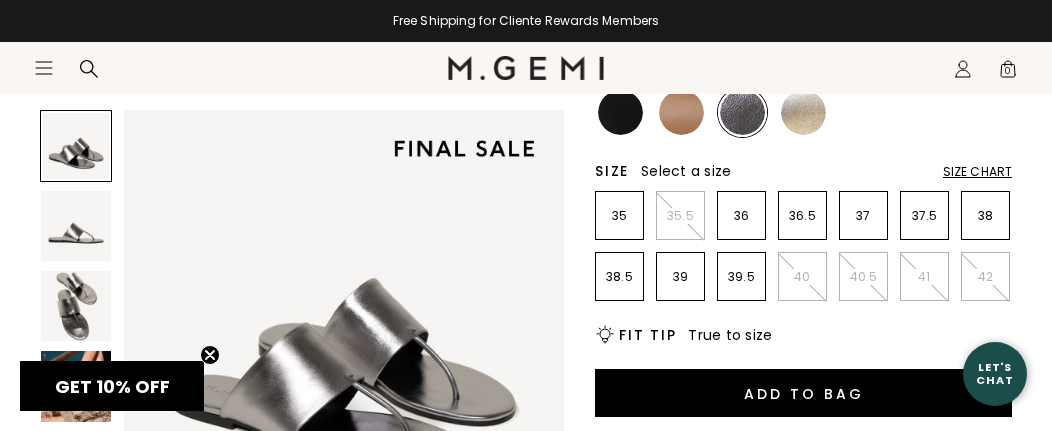 click on "Icons/20x20/hamburger@2x
Women
Shop All Shoes
New Arrivals
Bestsellers Essentials" at bounding box center (526, 90) 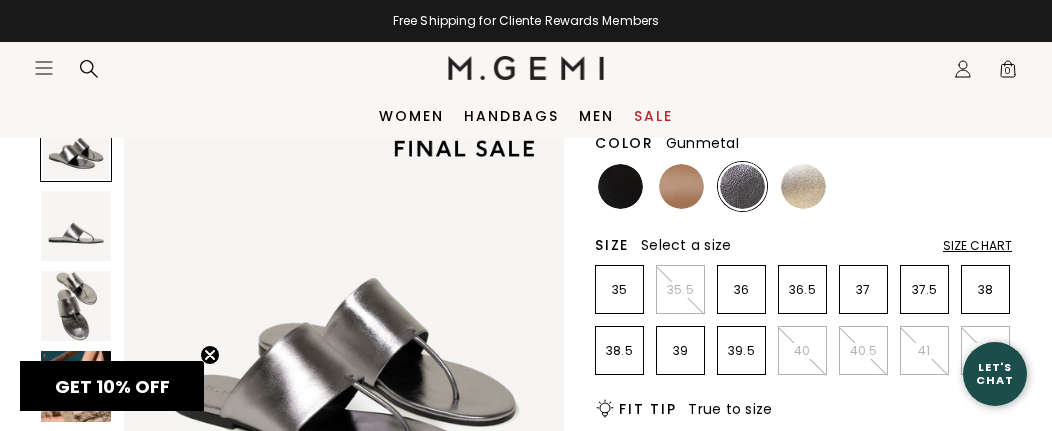 scroll, scrollTop: 100, scrollLeft: 0, axis: vertical 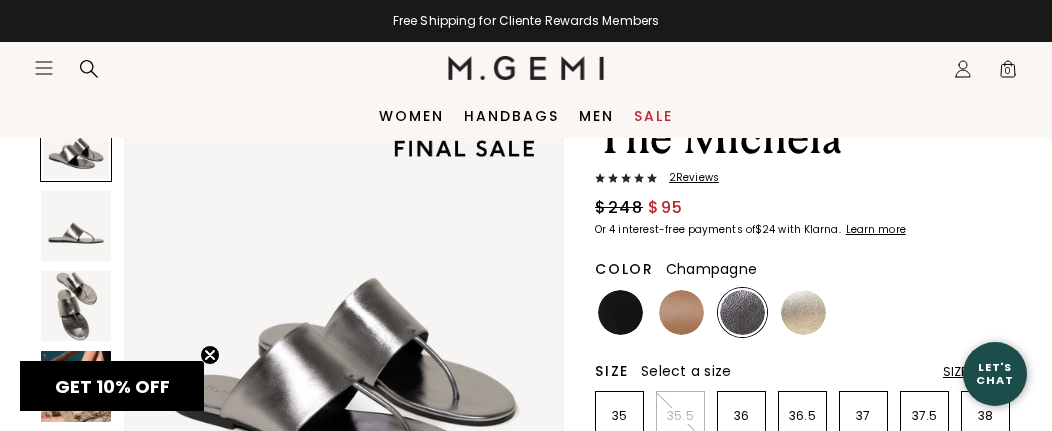 click at bounding box center [803, 312] 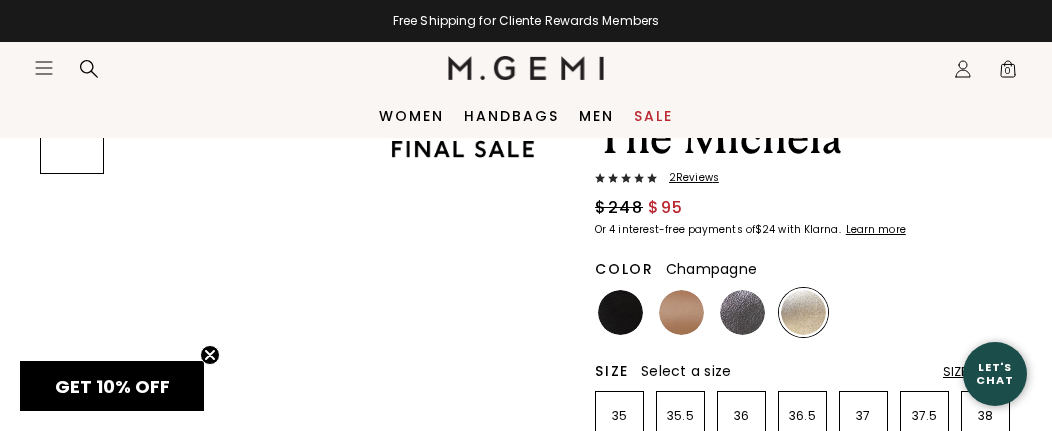 click at bounding box center (803, 312) 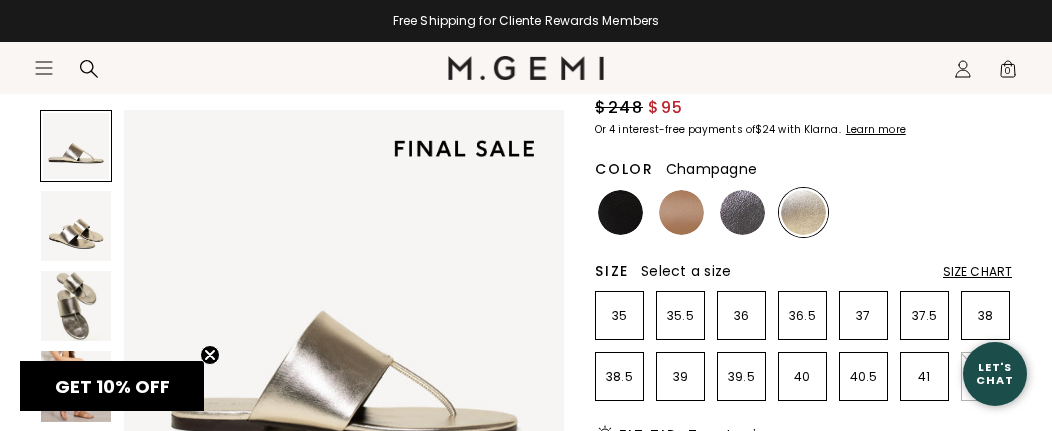 scroll, scrollTop: 300, scrollLeft: 0, axis: vertical 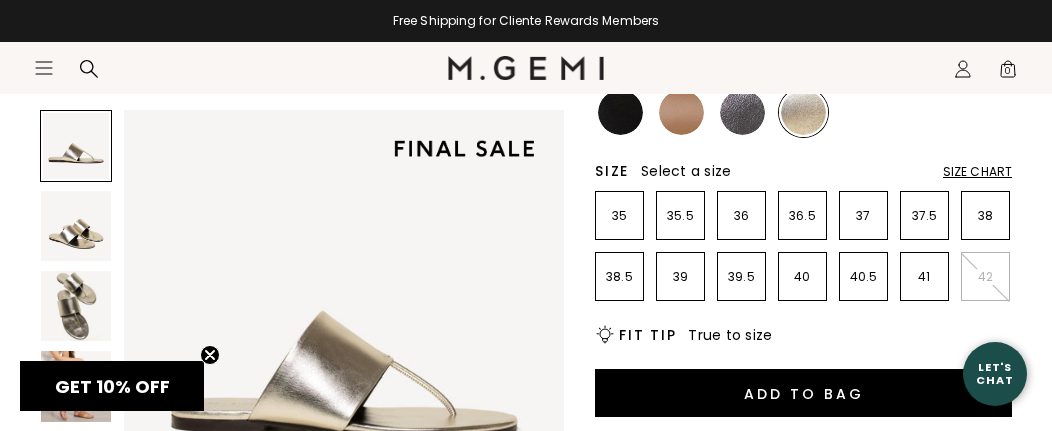 click at bounding box center (76, 306) 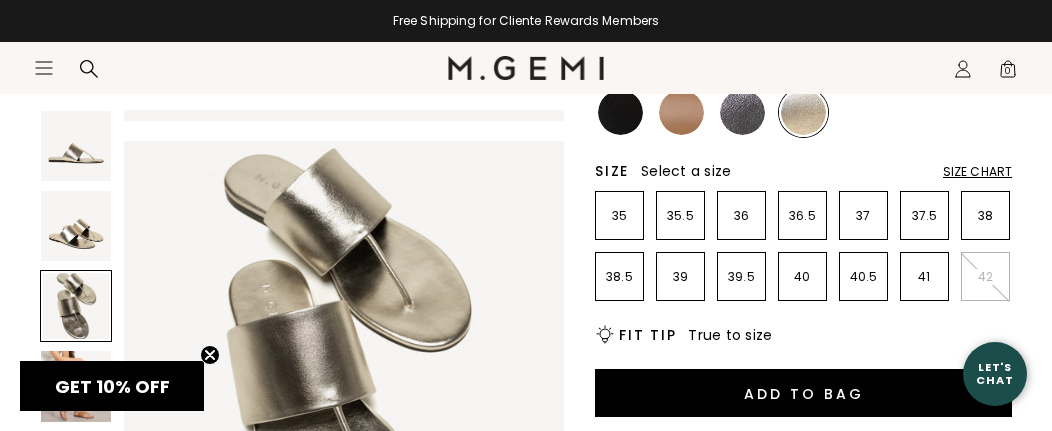 scroll, scrollTop: 989, scrollLeft: 0, axis: vertical 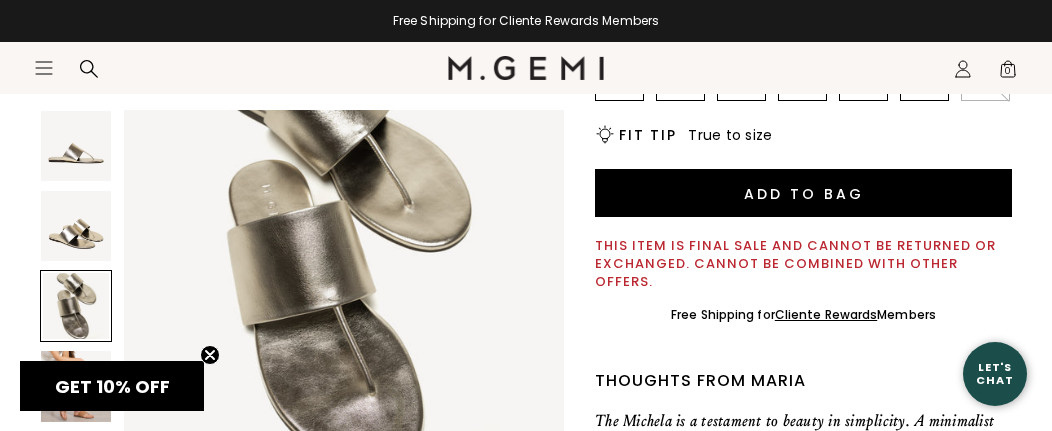 click 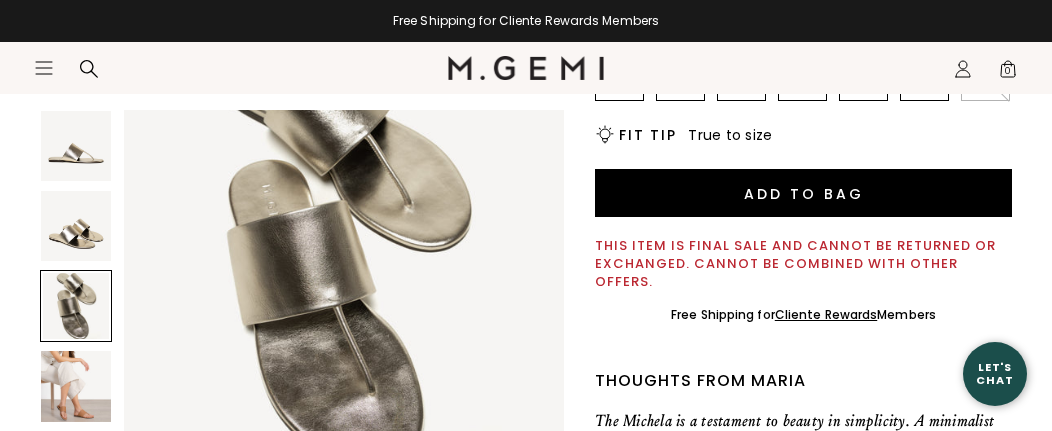 click at bounding box center [76, 386] 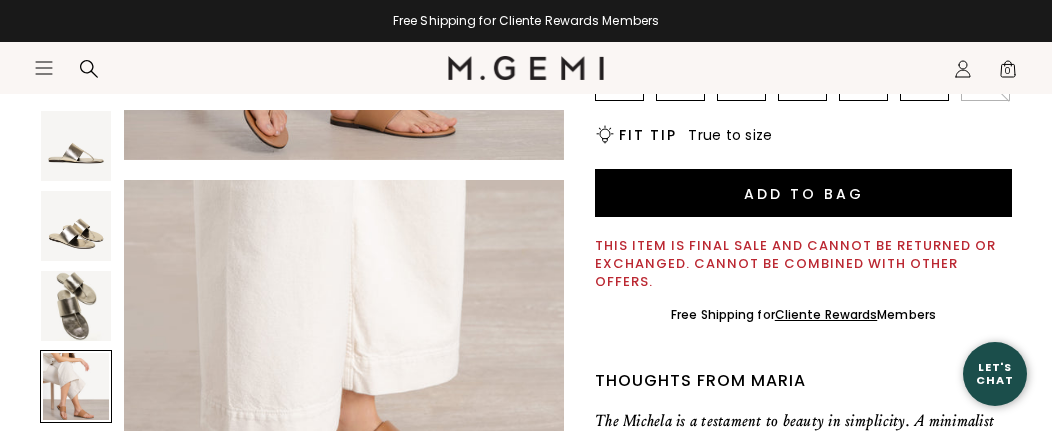 scroll, scrollTop: 1798, scrollLeft: 0, axis: vertical 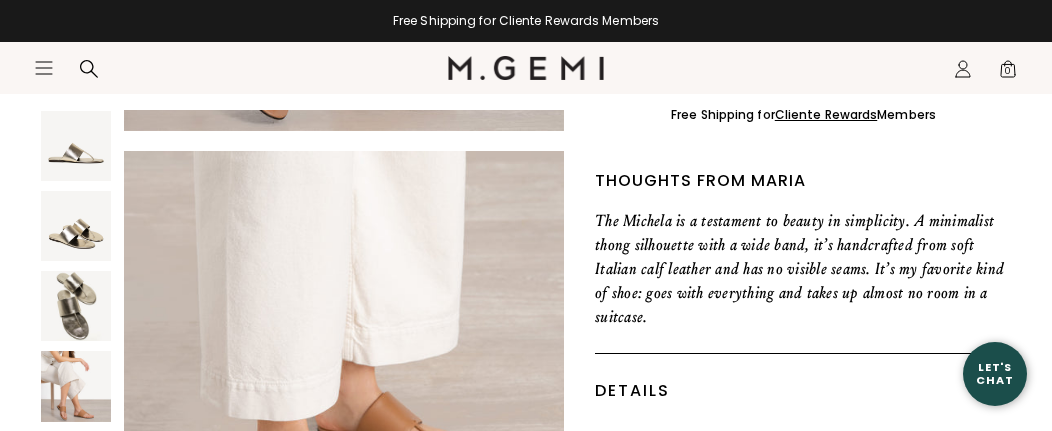 click at bounding box center (76, 306) 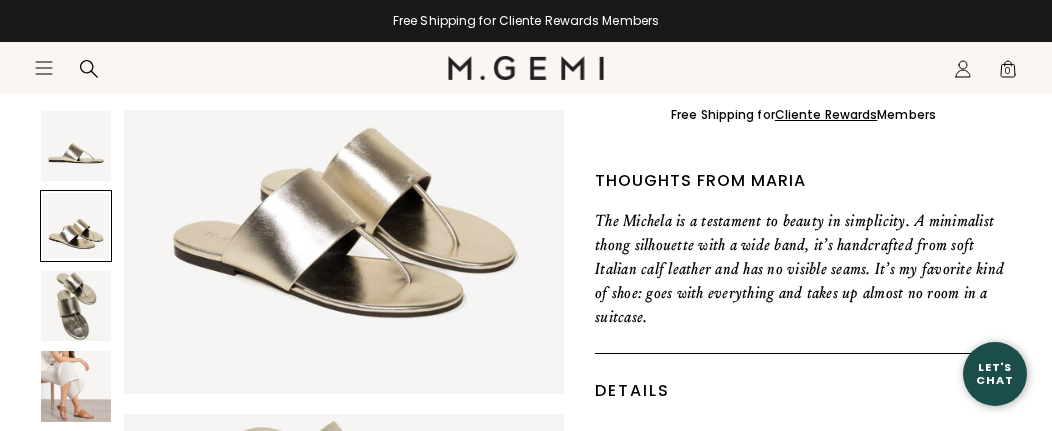 scroll, scrollTop: 589, scrollLeft: 0, axis: vertical 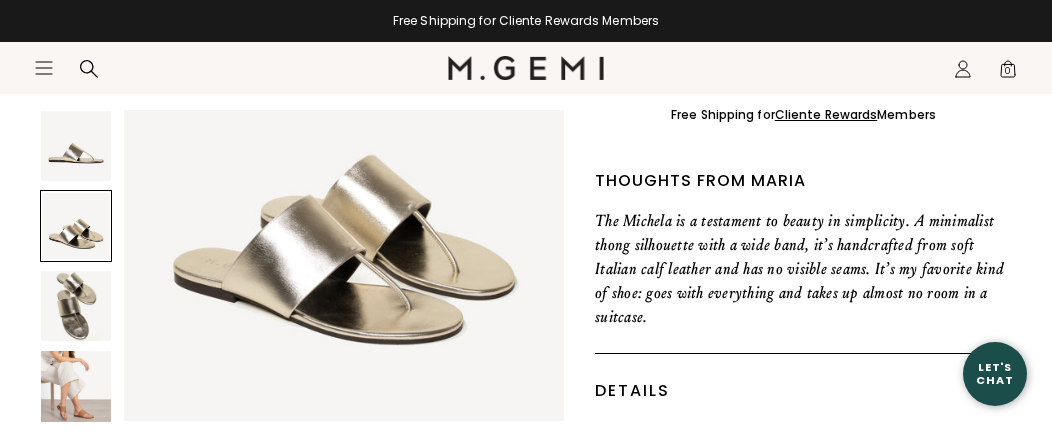 click at bounding box center [76, 146] 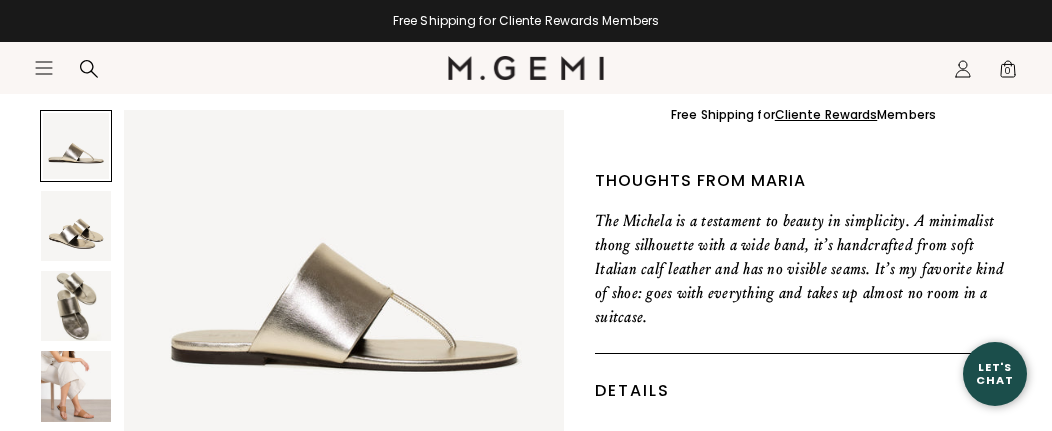 scroll, scrollTop: 100, scrollLeft: 0, axis: vertical 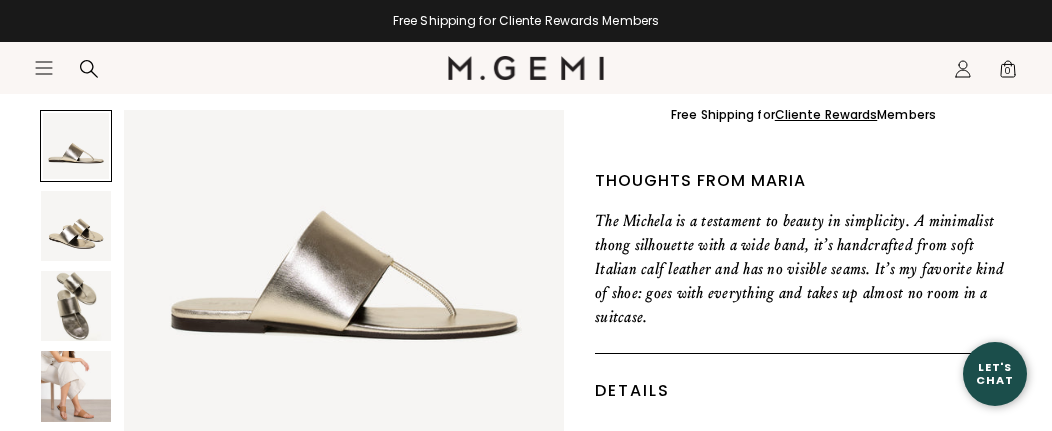 click at bounding box center [76, 306] 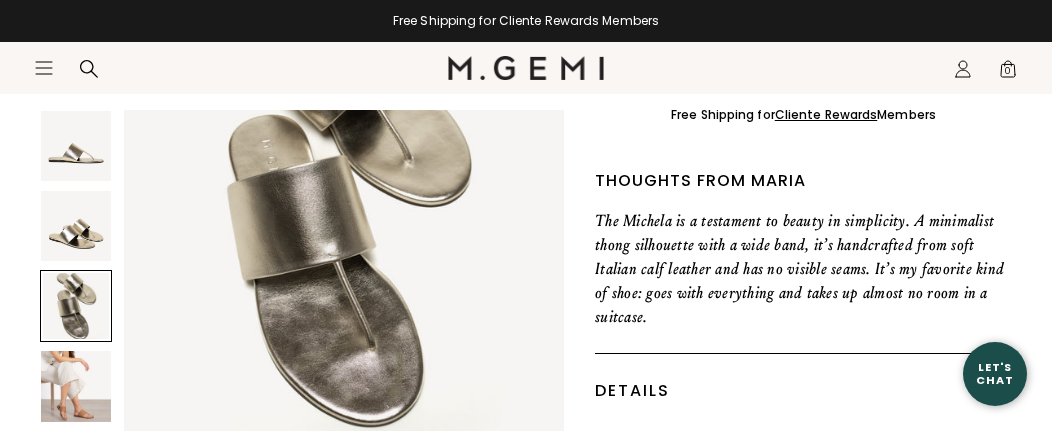 scroll, scrollTop: 989, scrollLeft: 0, axis: vertical 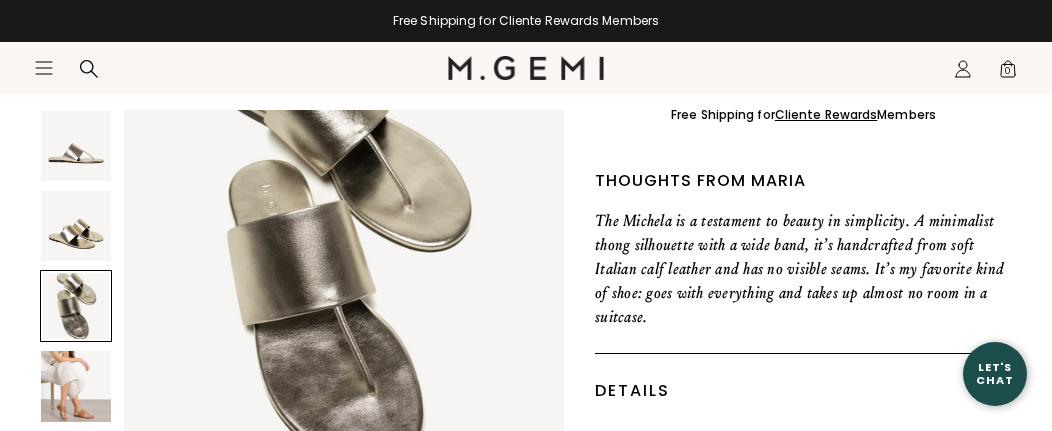 click at bounding box center (76, 226) 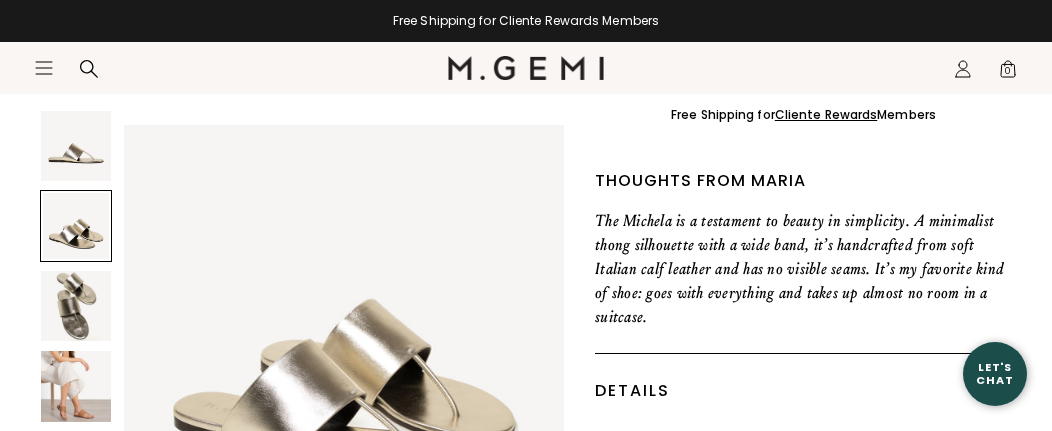 scroll, scrollTop: 545, scrollLeft: 0, axis: vertical 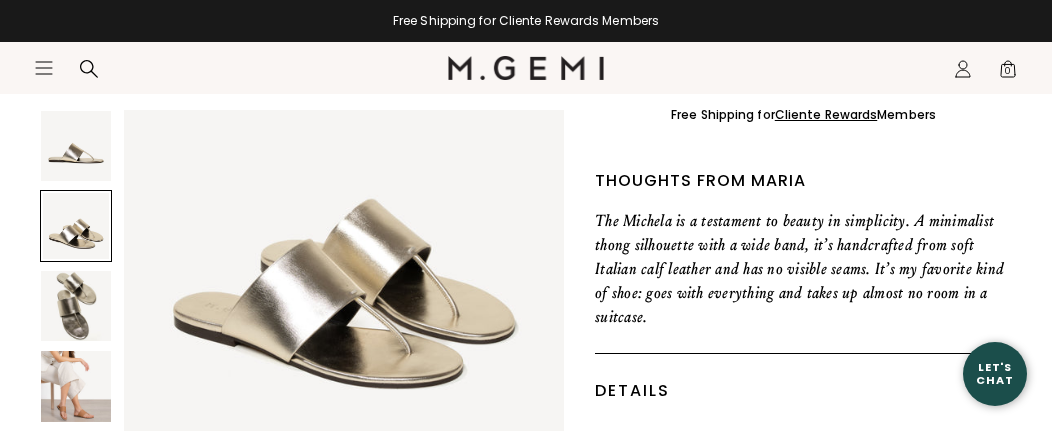 click on "Icons/20x20/hamburger@2x
Women
Shop All Shoes
New Arrivals
Bestsellers Essentials" at bounding box center [526, 90] 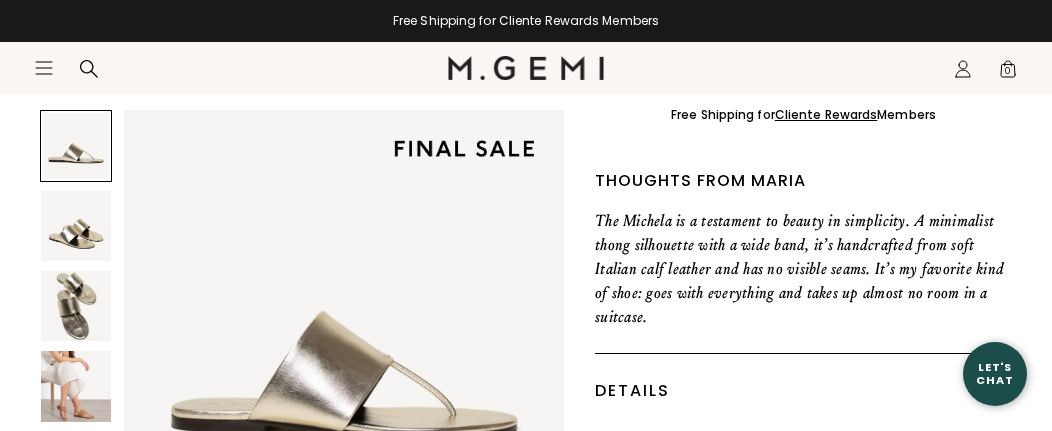 scroll, scrollTop: 100, scrollLeft: 0, axis: vertical 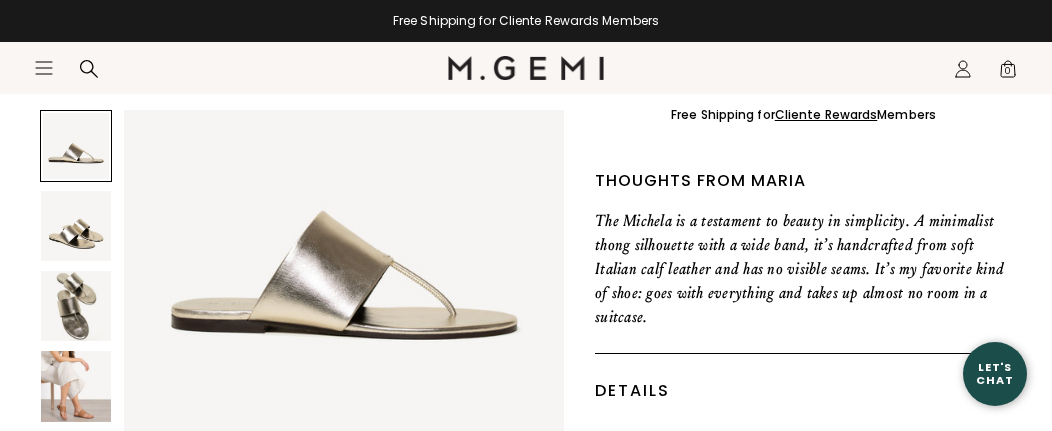 click at bounding box center (76, 306) 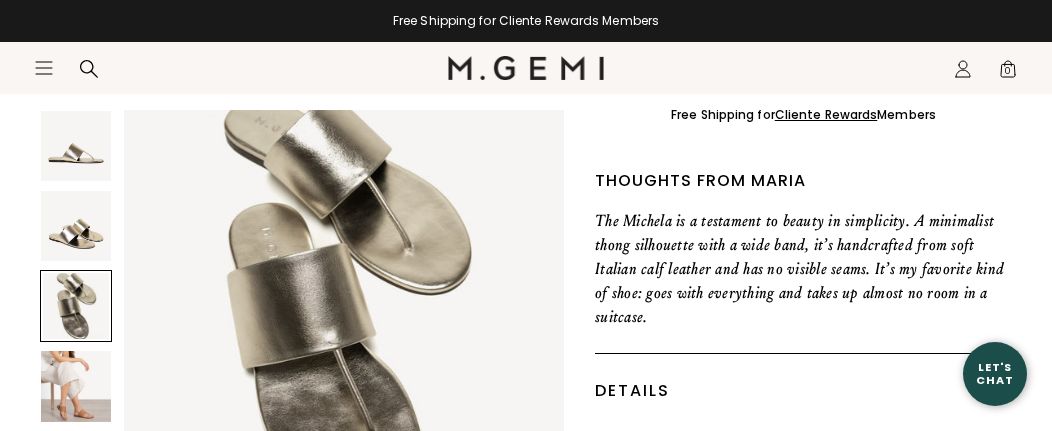 scroll, scrollTop: 989, scrollLeft: 0, axis: vertical 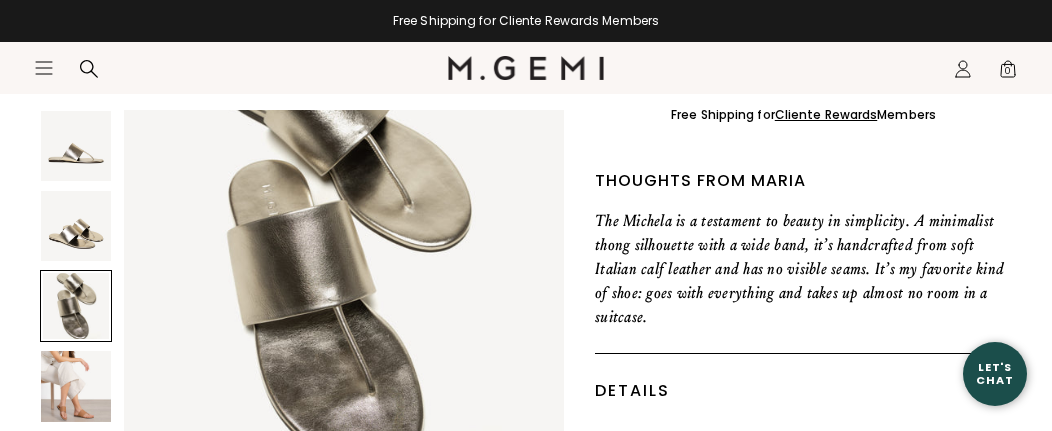 click at bounding box center (76, 386) 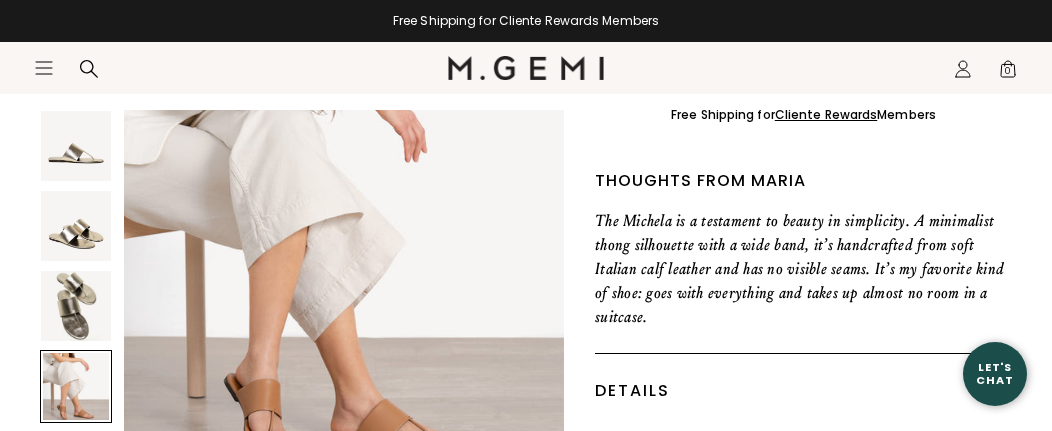 scroll, scrollTop: 1434, scrollLeft: 0, axis: vertical 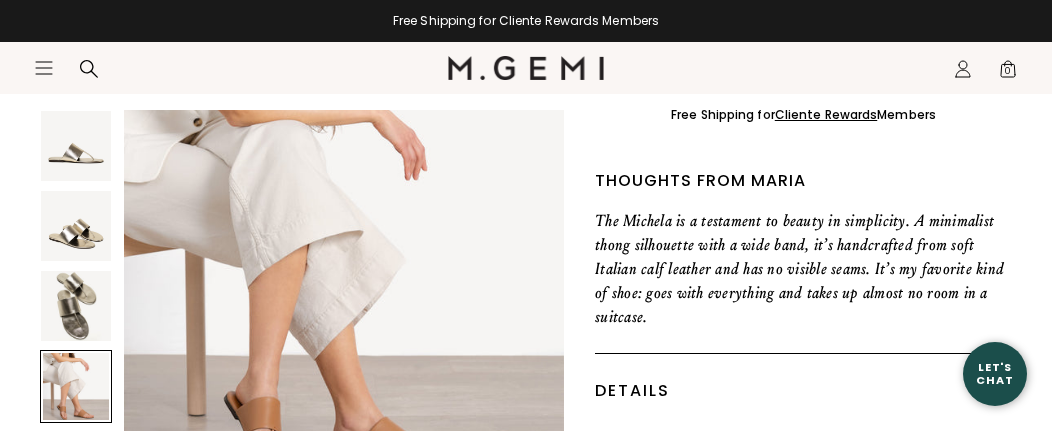click at bounding box center (76, 306) 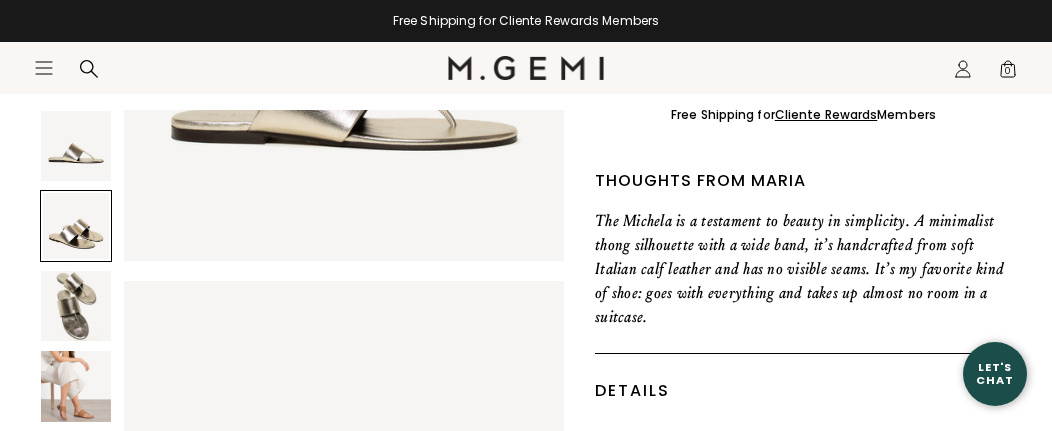 scroll, scrollTop: 0, scrollLeft: 0, axis: both 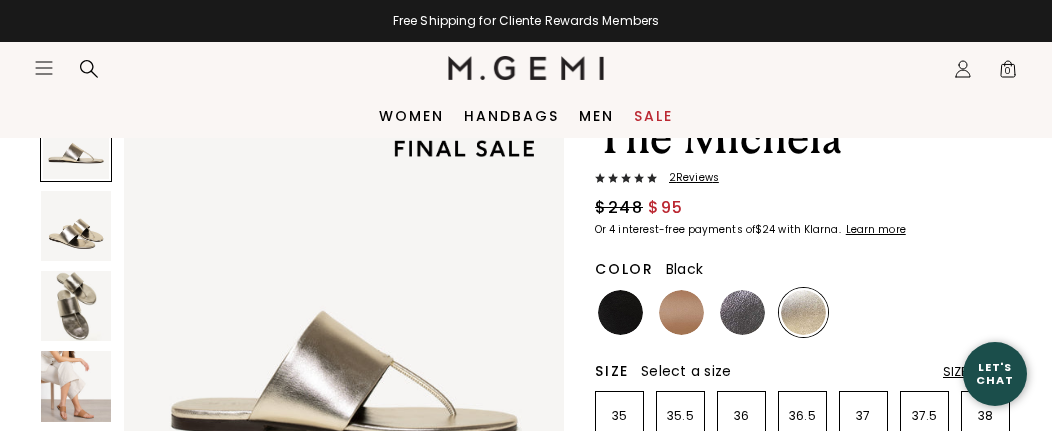 click at bounding box center (620, 312) 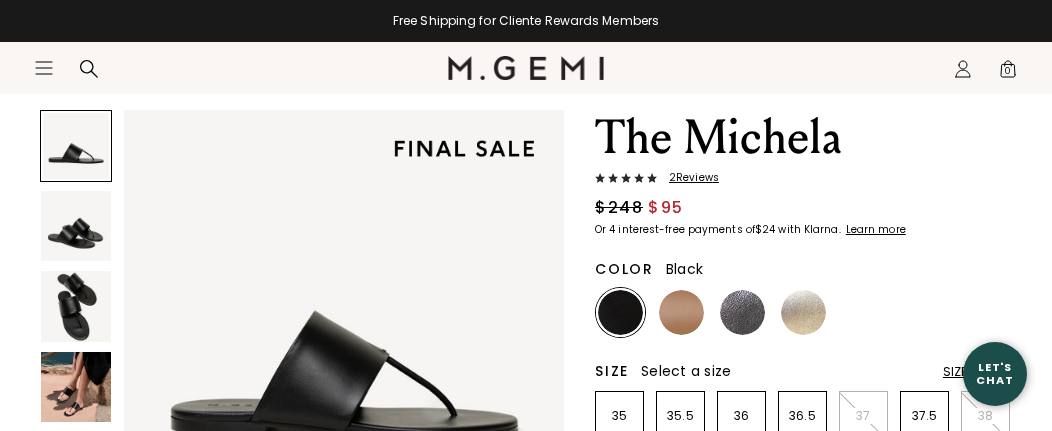 scroll, scrollTop: 300, scrollLeft: 0, axis: vertical 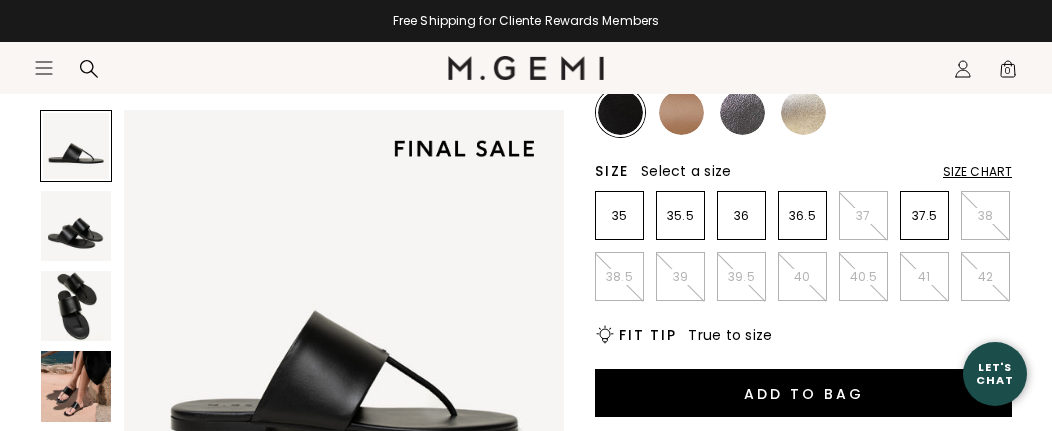 click at bounding box center (76, 306) 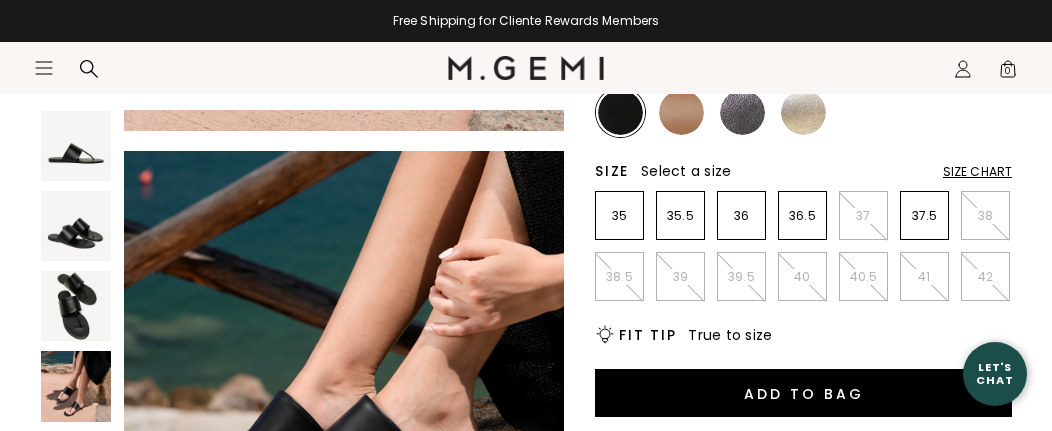 scroll, scrollTop: 1598, scrollLeft: 0, axis: vertical 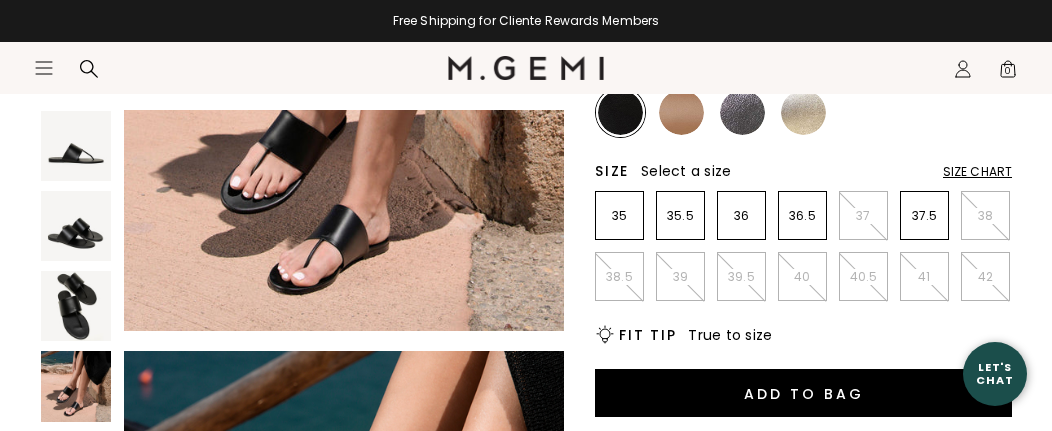 click on "Icons/20x20/hamburger@2x
Women
Shop All Shoes
New Arrivals
Bestsellers Essentials" at bounding box center (526, 90) 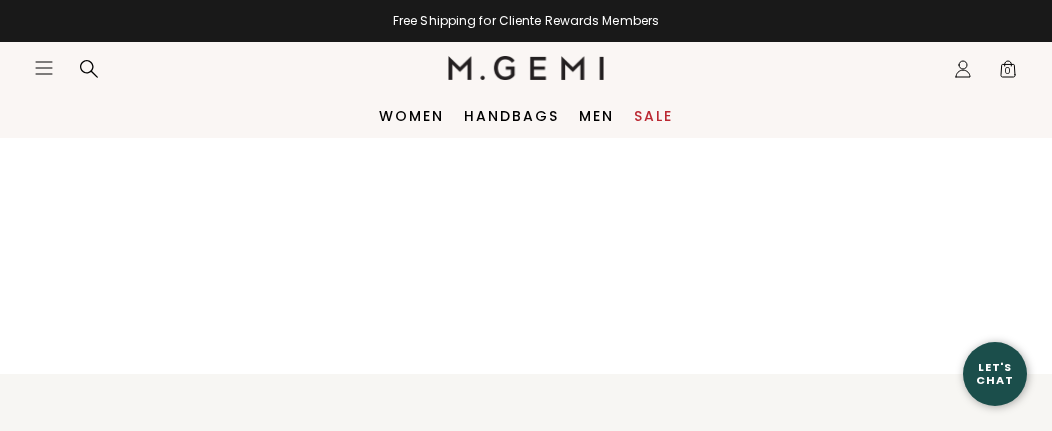 scroll, scrollTop: 1199, scrollLeft: 0, axis: vertical 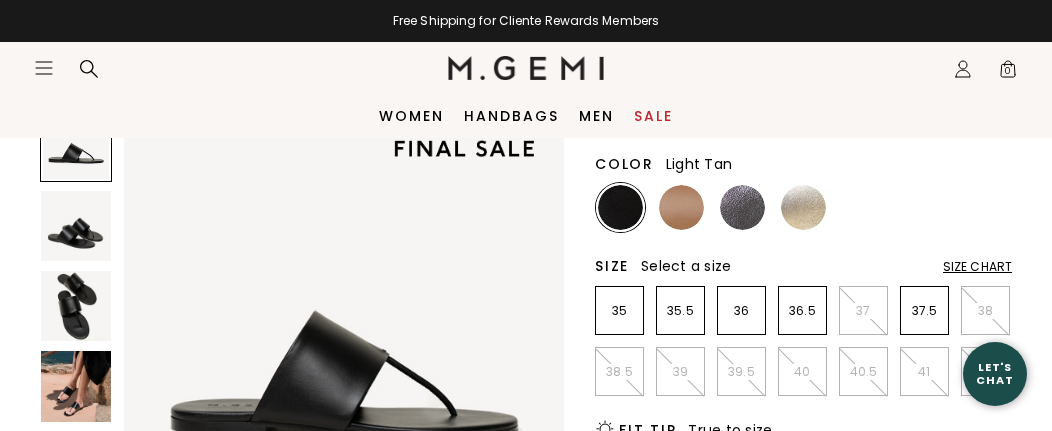 click at bounding box center [681, 207] 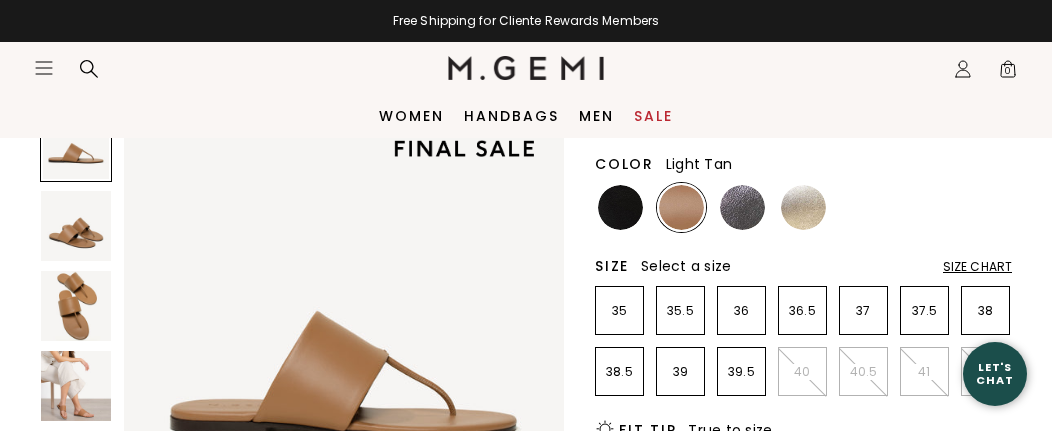 scroll, scrollTop: 0, scrollLeft: 0, axis: both 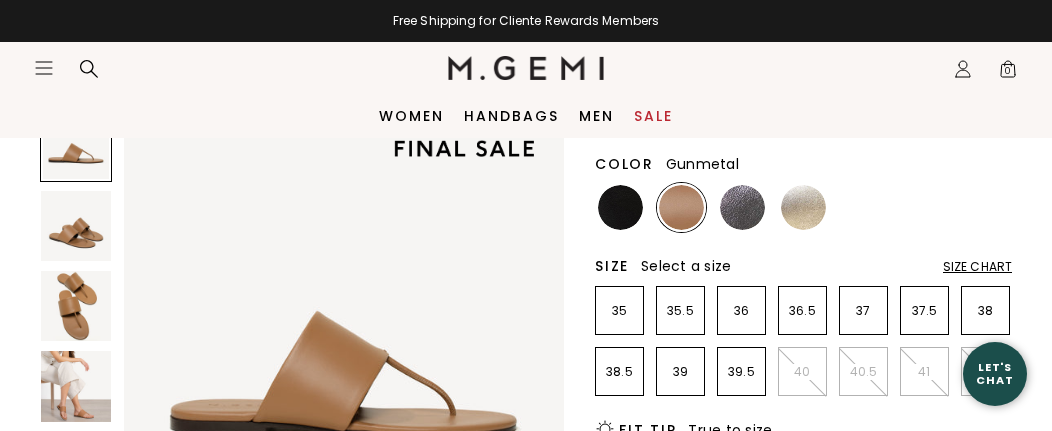 click at bounding box center (742, 207) 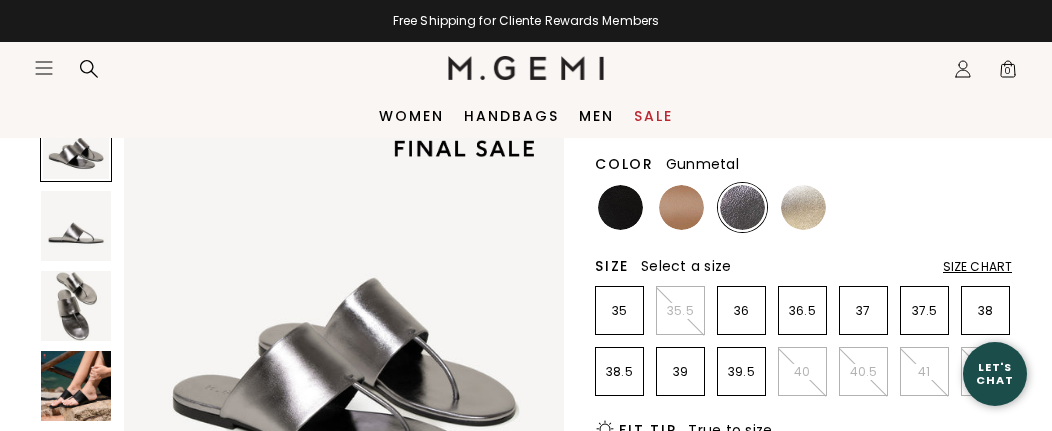 scroll, scrollTop: 0, scrollLeft: 0, axis: both 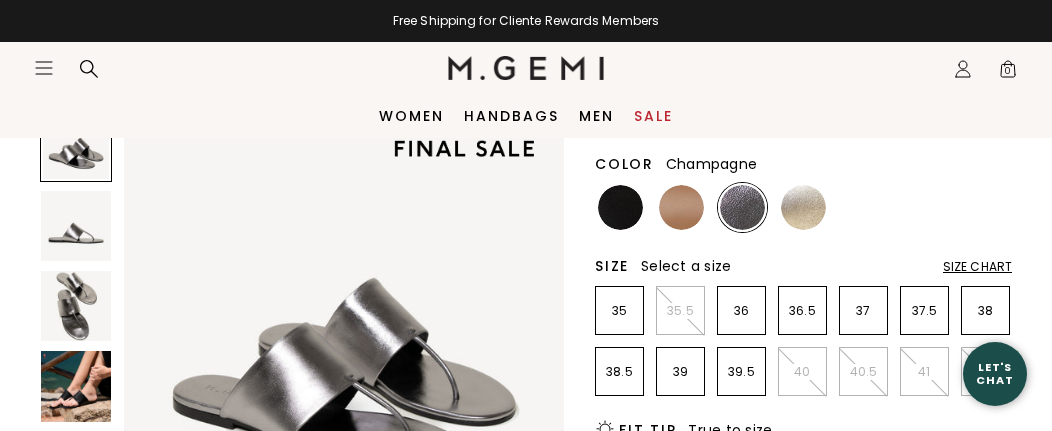 click at bounding box center (803, 207) 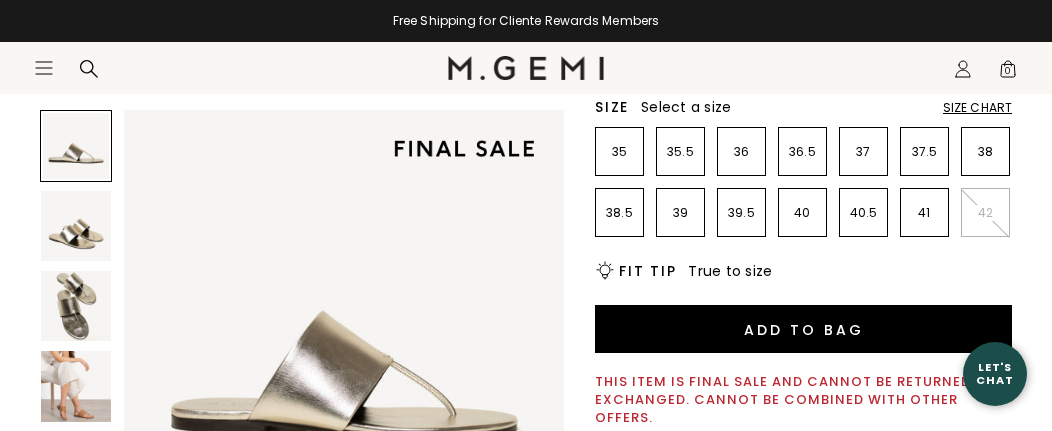 scroll, scrollTop: 400, scrollLeft: 0, axis: vertical 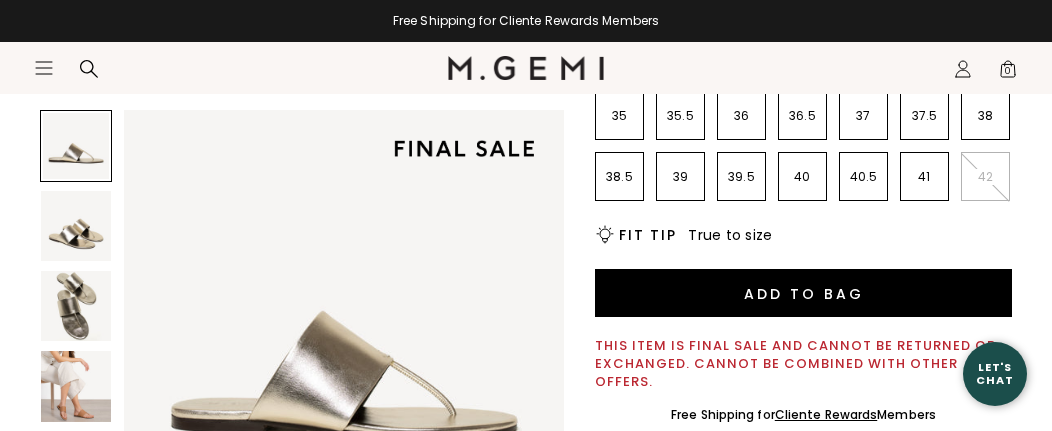 click at bounding box center (76, 306) 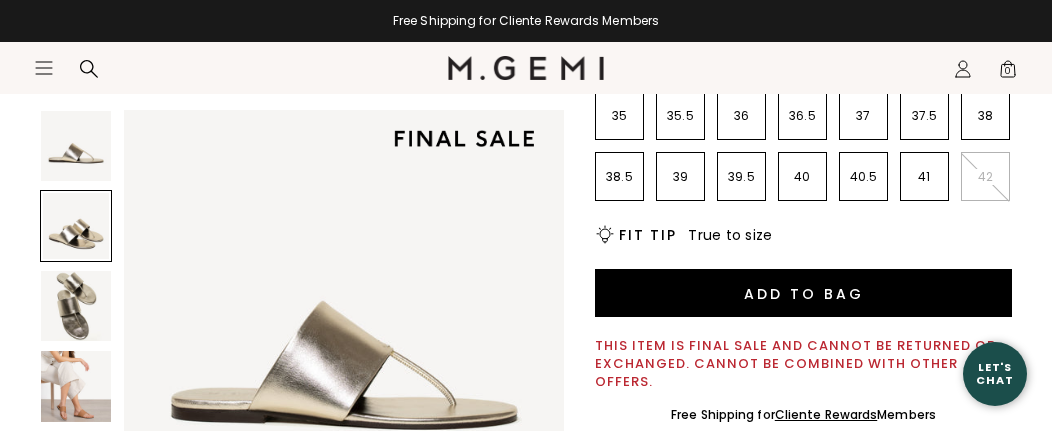 scroll, scrollTop: 0, scrollLeft: 0, axis: both 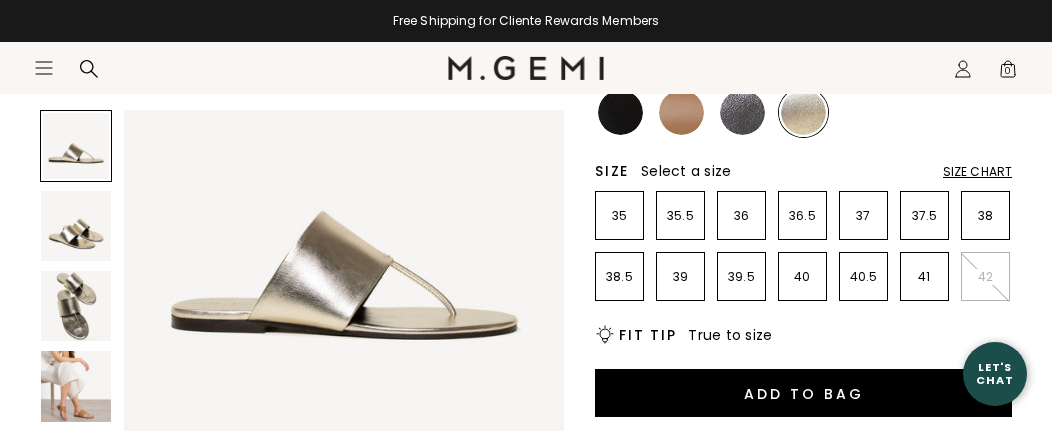 click on "Icons/20x20/hamburger@2x
Women
Shop All Shoes
New Arrivals
Bestsellers Essentials" at bounding box center [526, 90] 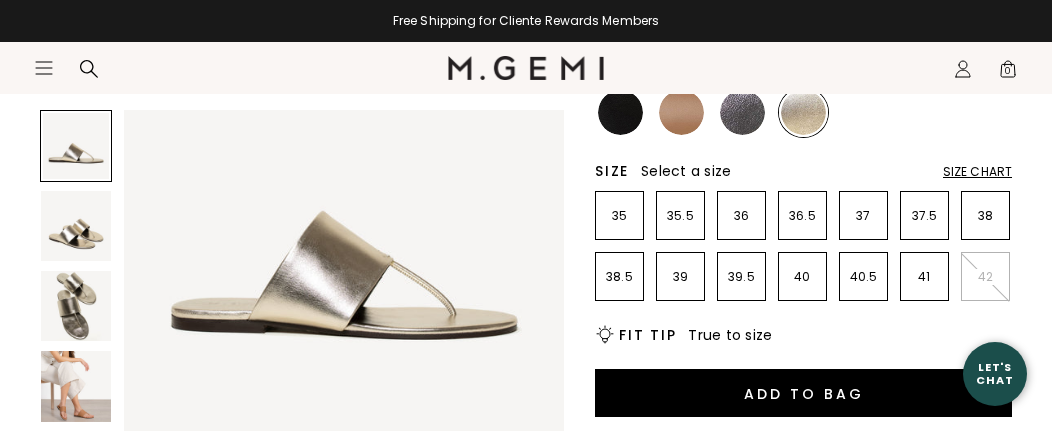 click on "Icons/20x20/hamburger@2x
Women
Shop All Shoes
New Arrivals
Bestsellers Essentials" at bounding box center (526, 90) 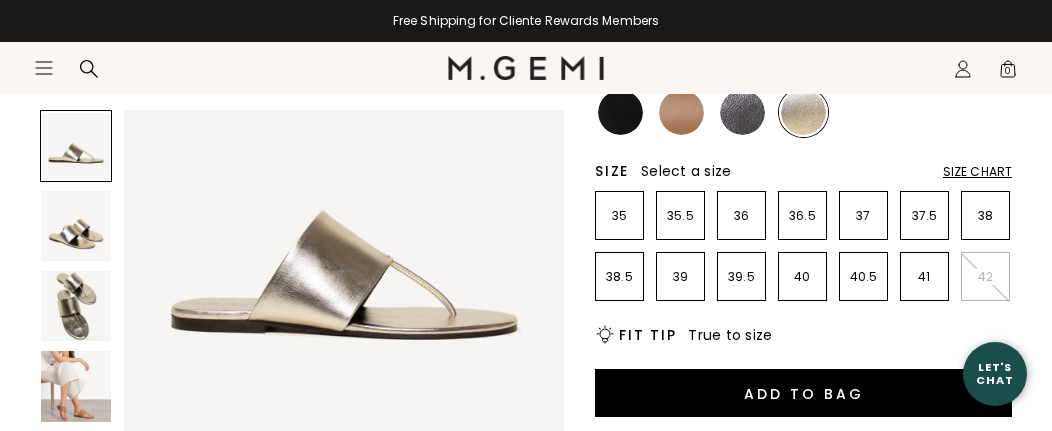 click on "Icons/20x20/hamburger@2x
Women
Shop All Shoes
New Arrivals
Bestsellers Essentials" at bounding box center (526, 90) 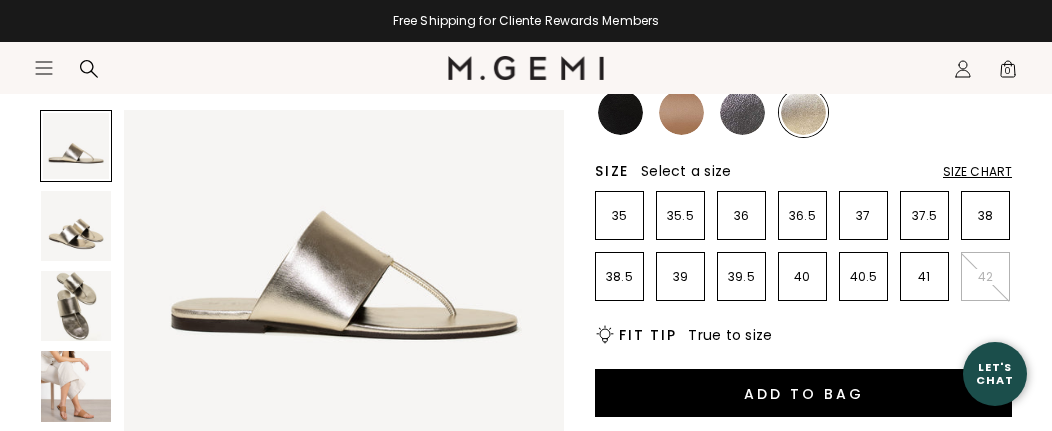 click on "Icons/20x20/hamburger@2x
Women
Shop All Shoes
New Arrivals
Bestsellers Essentials" at bounding box center (526, 90) 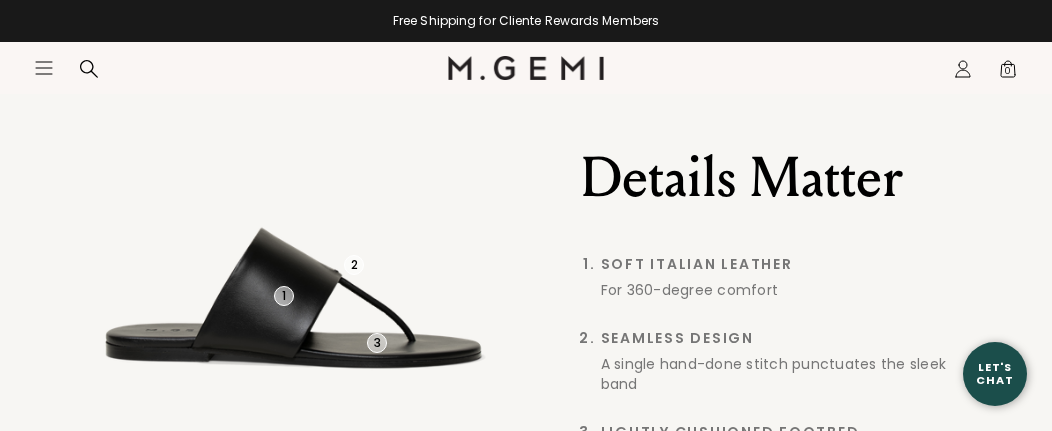 scroll, scrollTop: 1617, scrollLeft: 0, axis: vertical 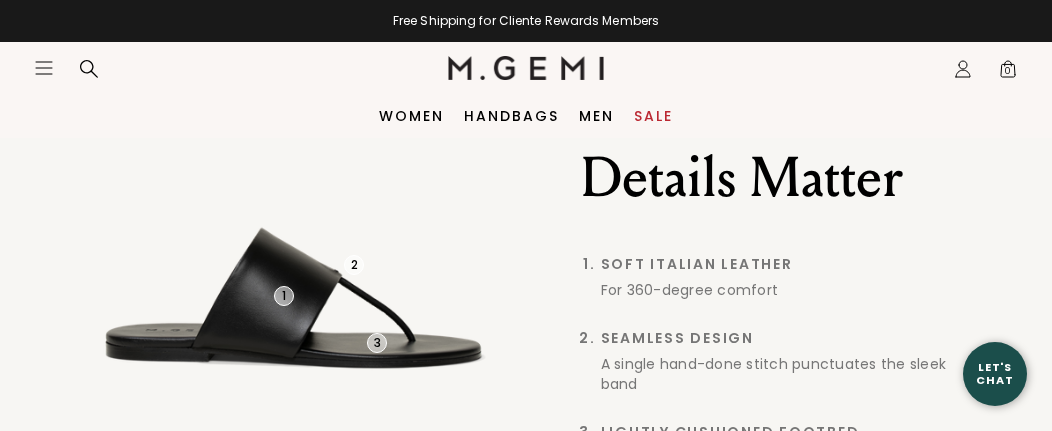 click on "in available credit
Go Back
Skip to content
Free Shipping for Cliente Rewards Members
Icons/20x20/hamburger@2x
Women
Shop All Shoes
New Arrivals Bestsellers" at bounding box center [526, -1402] 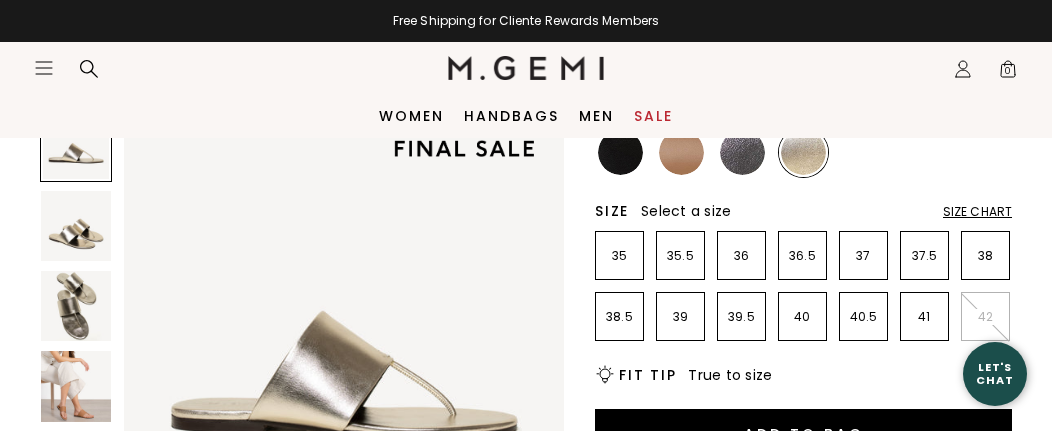 scroll, scrollTop: 0, scrollLeft: 0, axis: both 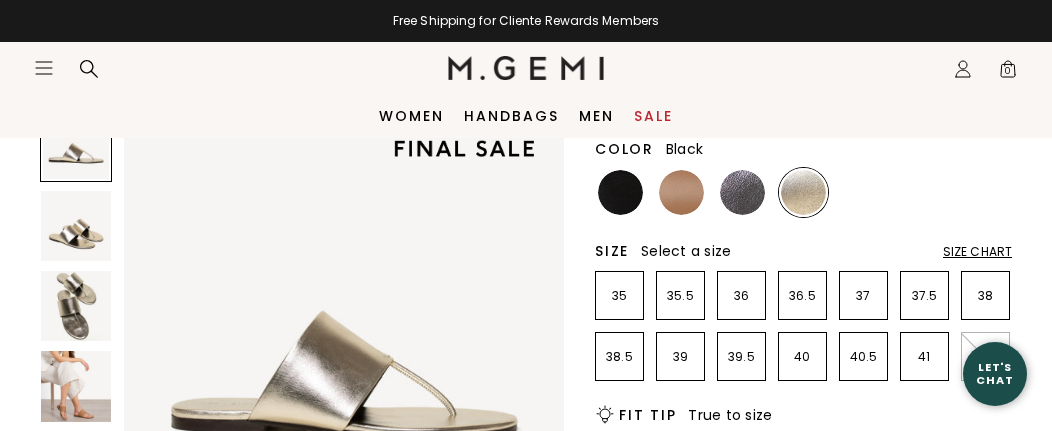 click at bounding box center (620, 192) 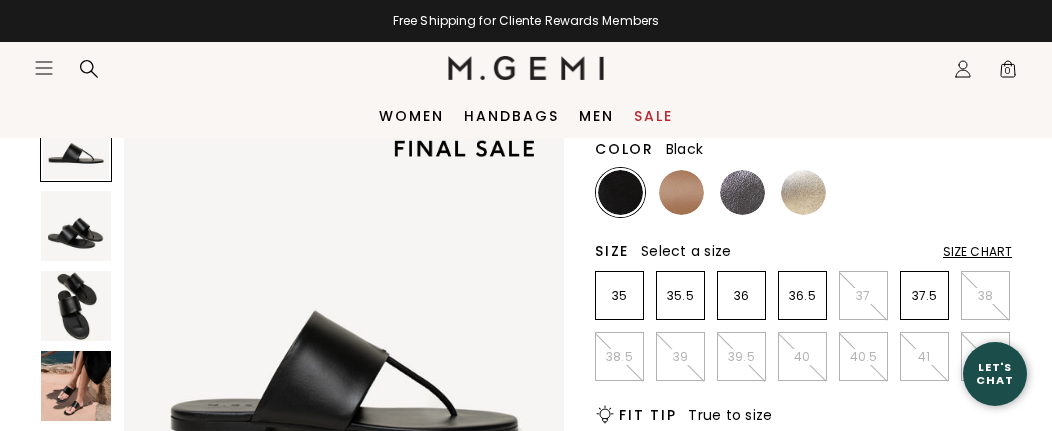 scroll, scrollTop: 0, scrollLeft: 0, axis: both 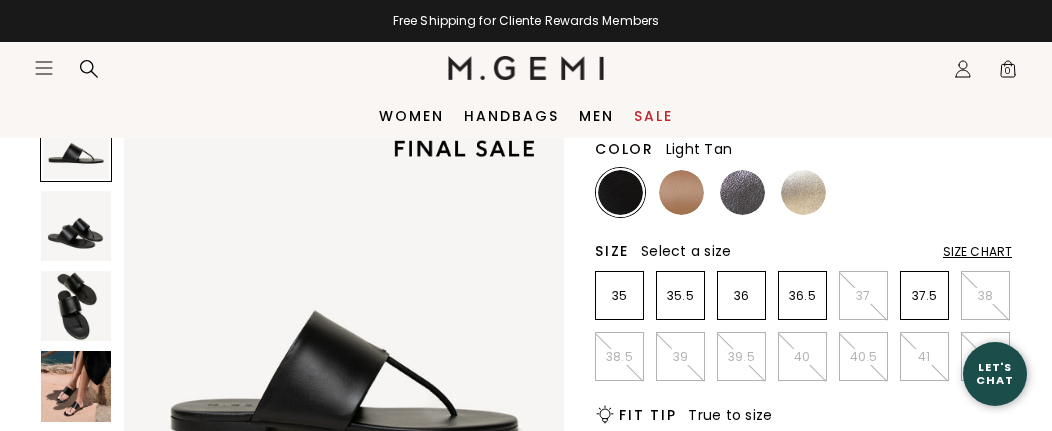 click at bounding box center (681, 192) 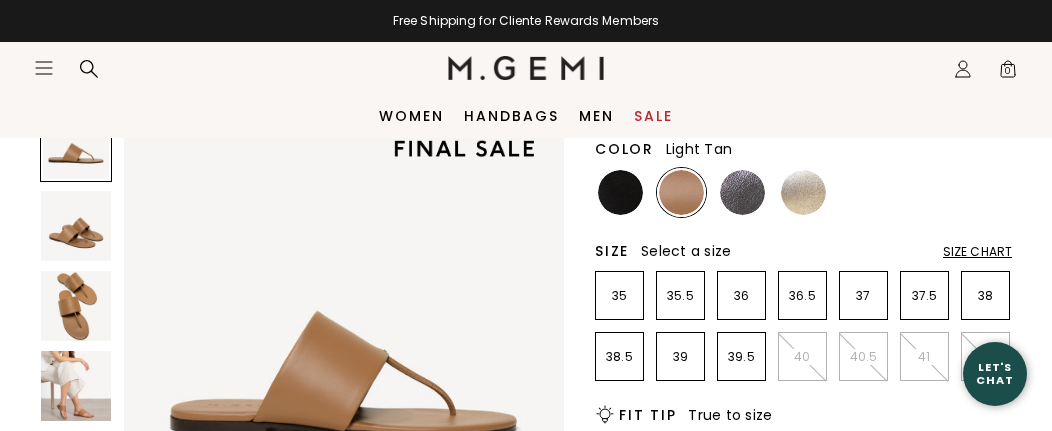 scroll, scrollTop: 0, scrollLeft: 0, axis: both 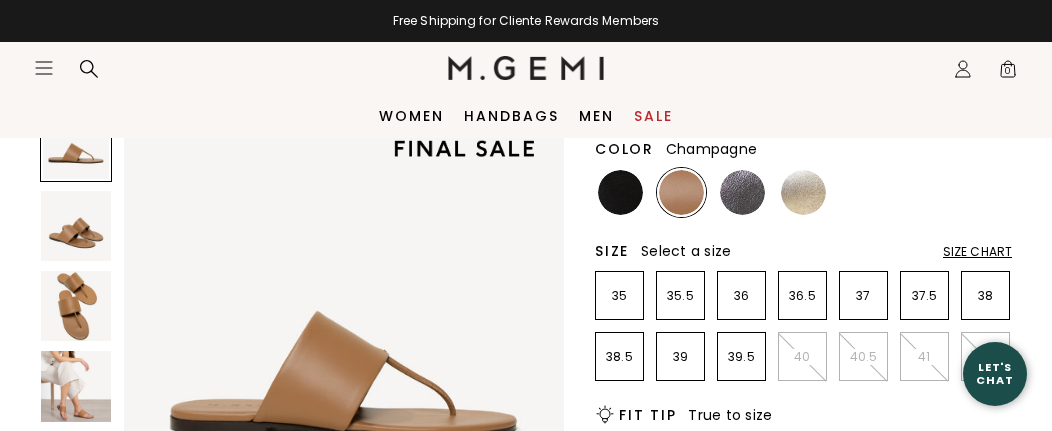 click at bounding box center [803, 192] 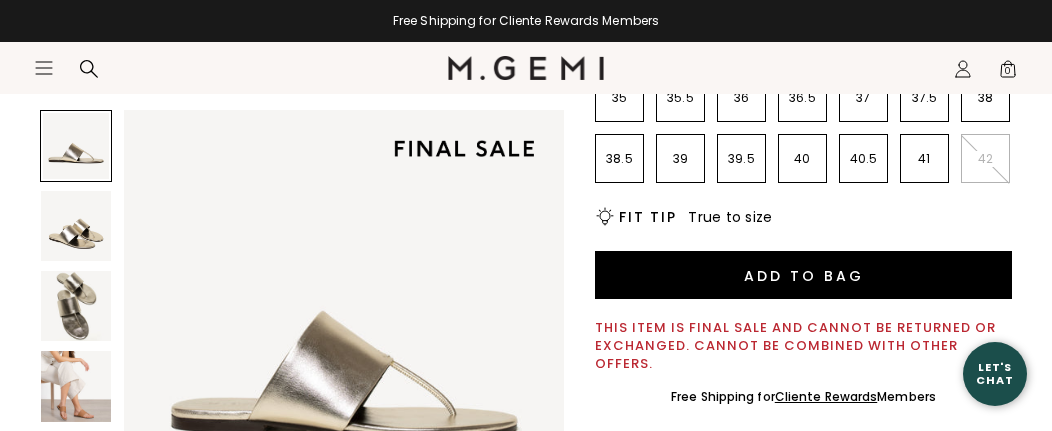 scroll, scrollTop: 420, scrollLeft: 0, axis: vertical 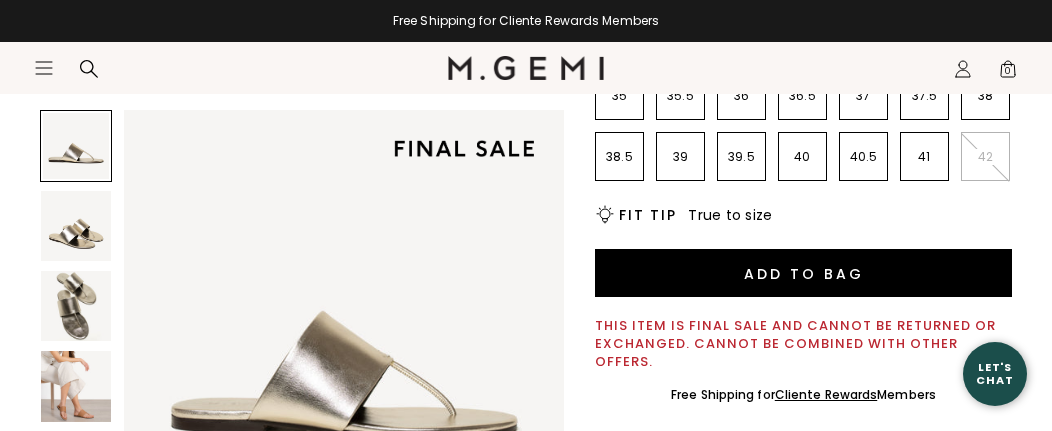 click at bounding box center [76, 306] 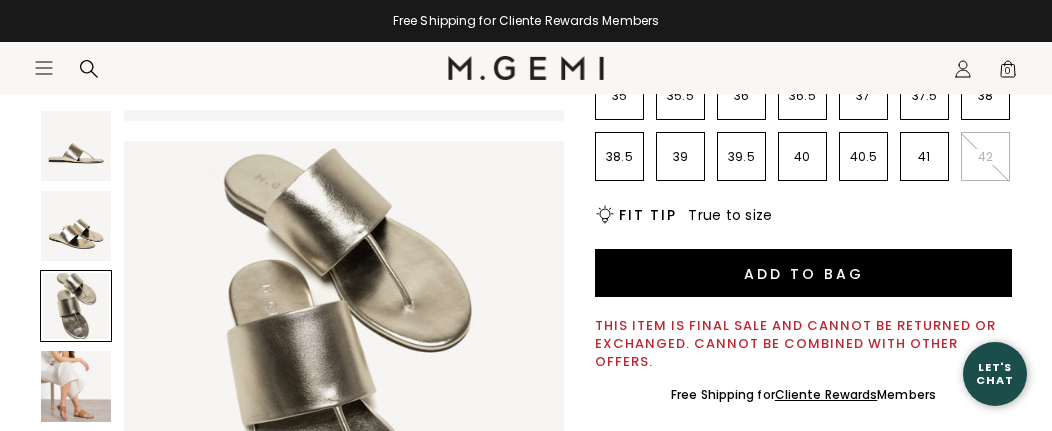 scroll, scrollTop: 989, scrollLeft: 0, axis: vertical 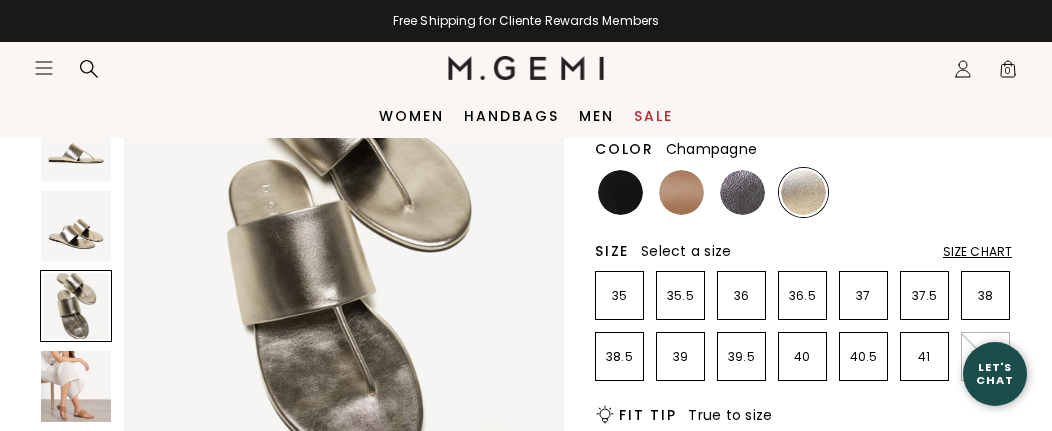 click on "Size Chart" at bounding box center (977, 252) 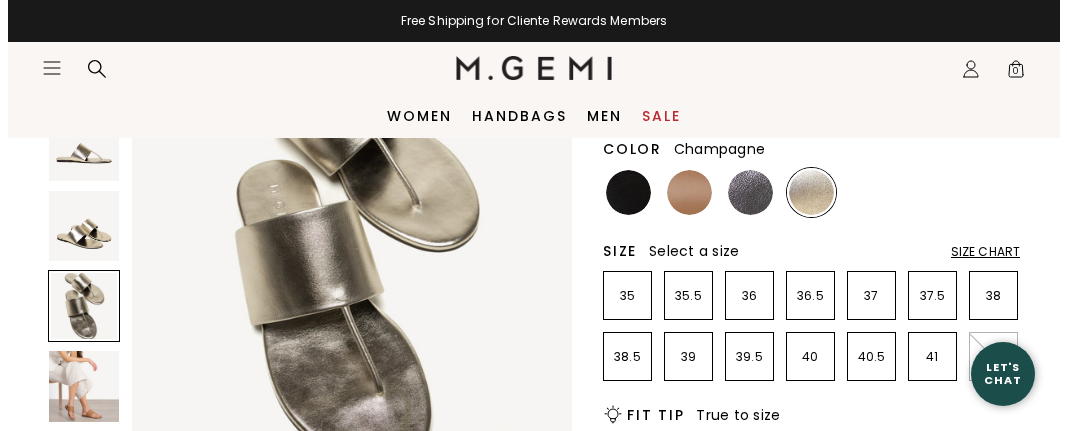 scroll, scrollTop: 0, scrollLeft: 0, axis: both 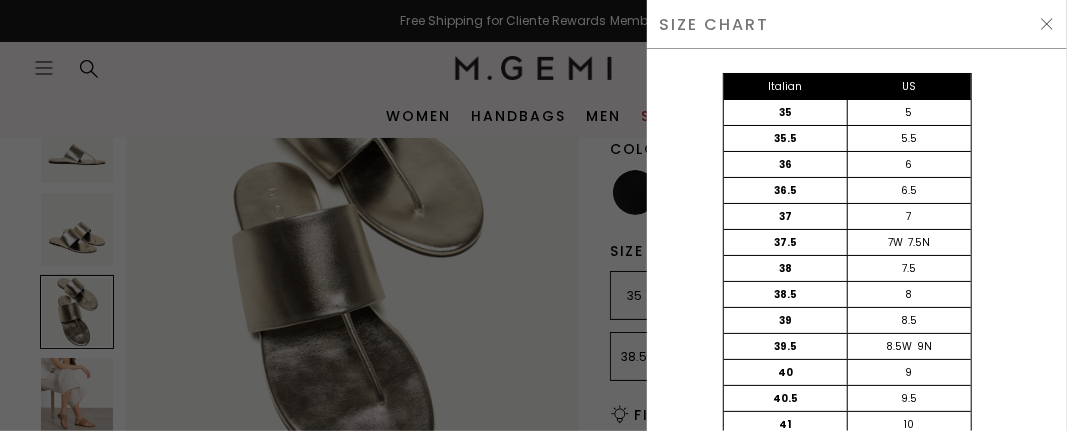 click at bounding box center [1047, 24] 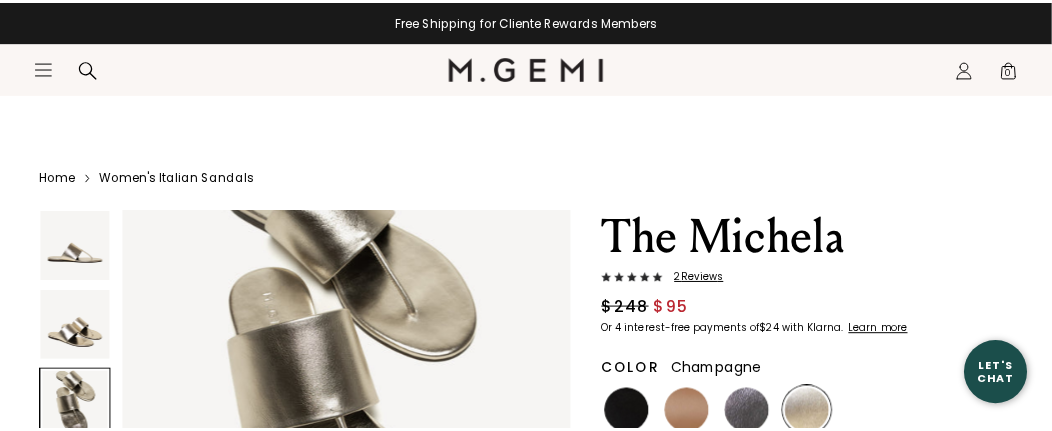 scroll, scrollTop: 220, scrollLeft: 0, axis: vertical 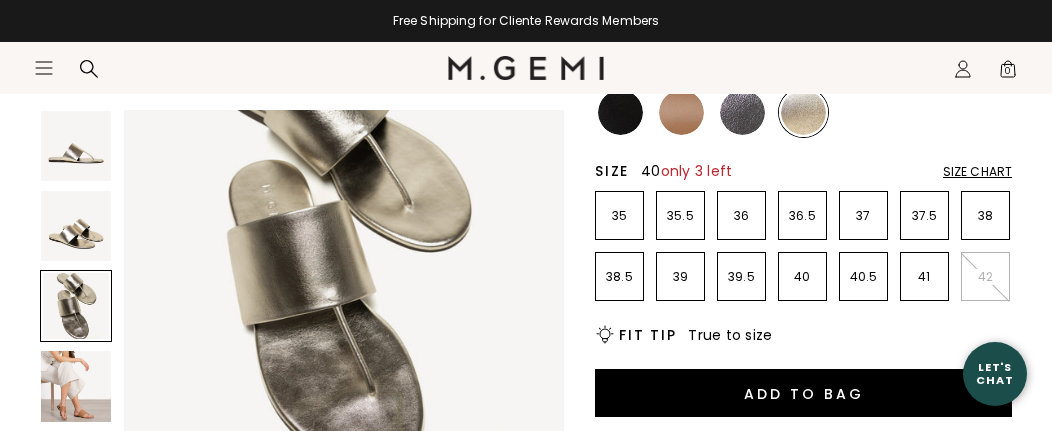 click on "40" at bounding box center (802, 277) 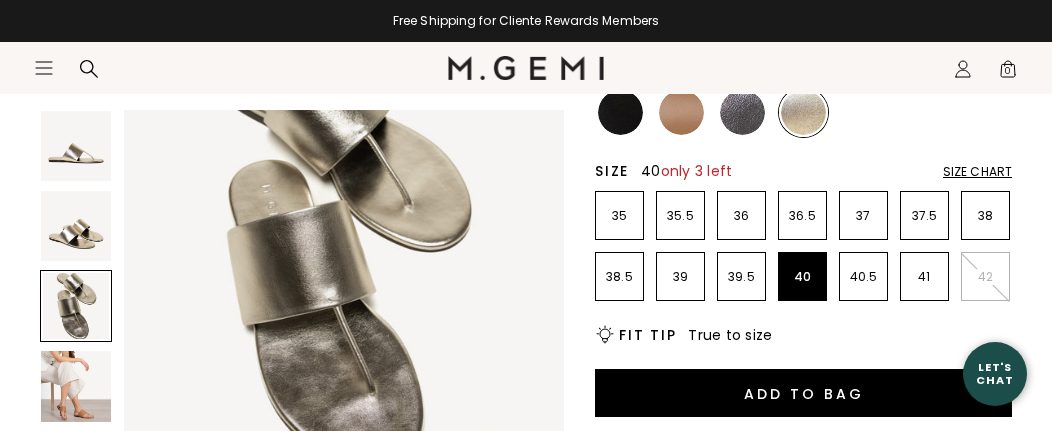 scroll, scrollTop: 0, scrollLeft: 0, axis: both 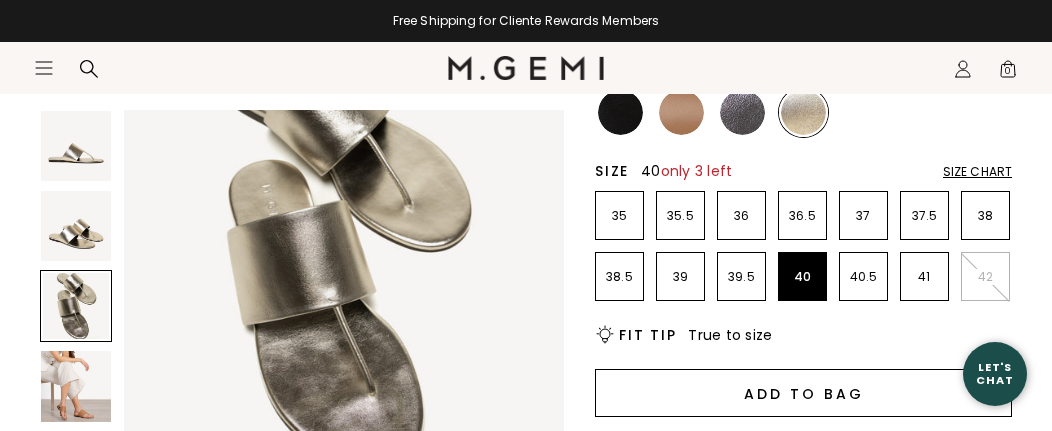 click on "Add to Bag" at bounding box center (803, 393) 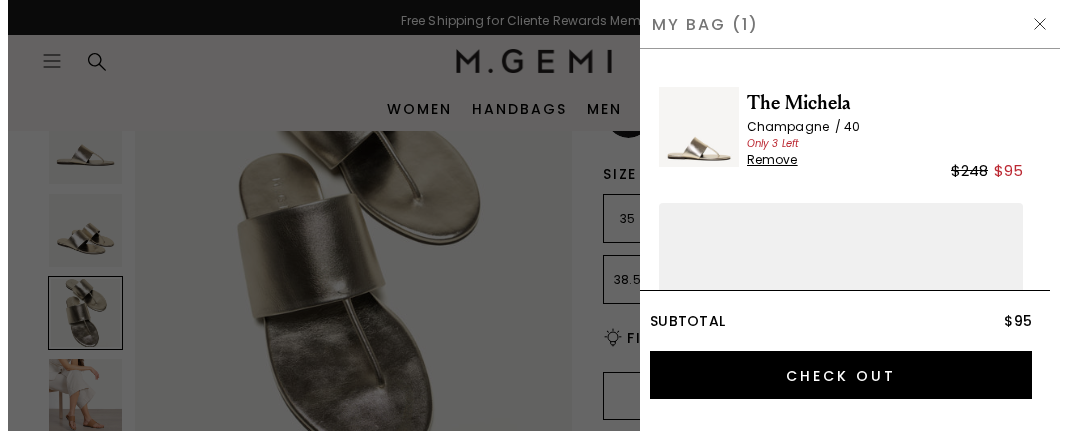scroll, scrollTop: 0, scrollLeft: 0, axis: both 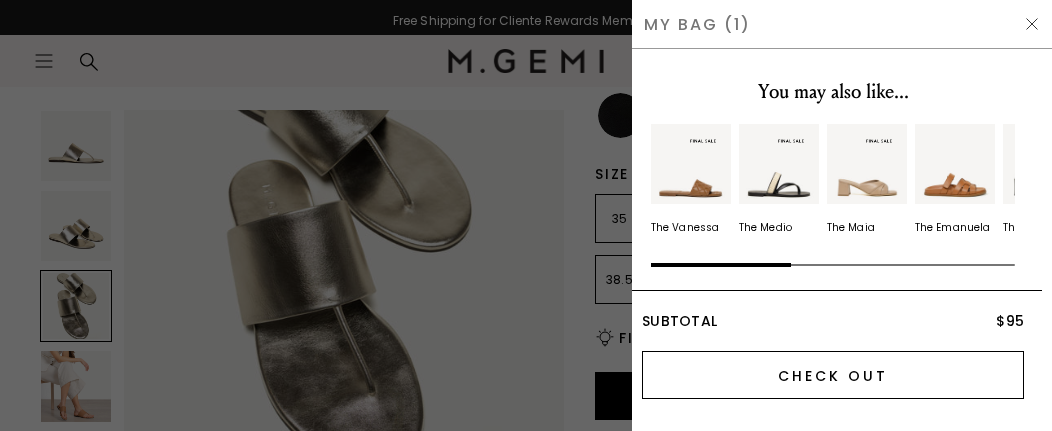 click on "Check Out" at bounding box center [833, 375] 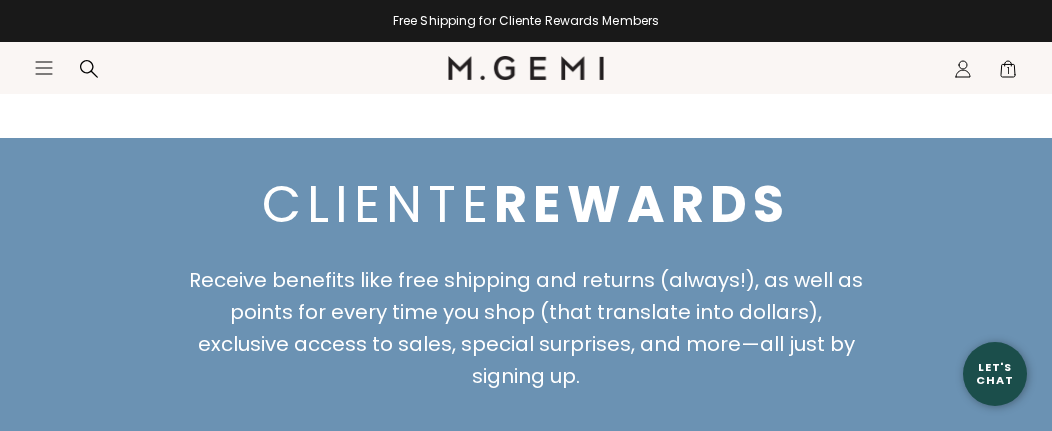 scroll, scrollTop: 300, scrollLeft: 0, axis: vertical 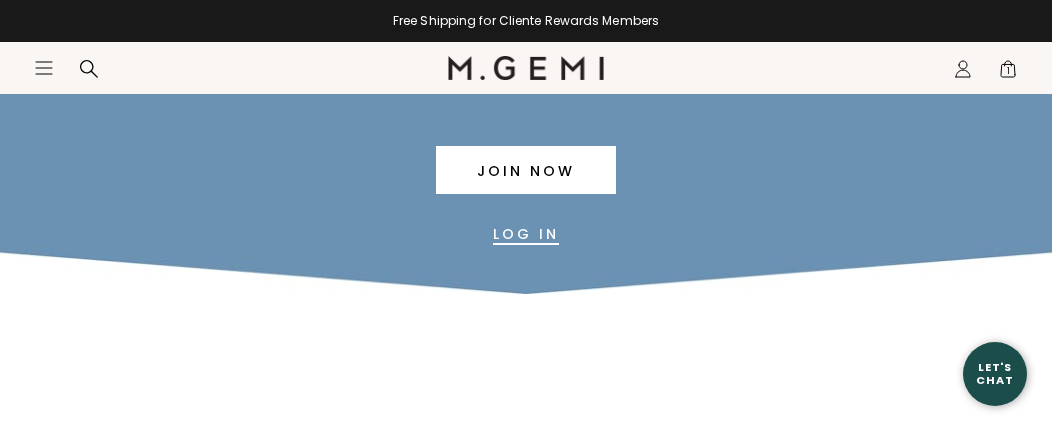 click on "Log In" at bounding box center [526, 234] 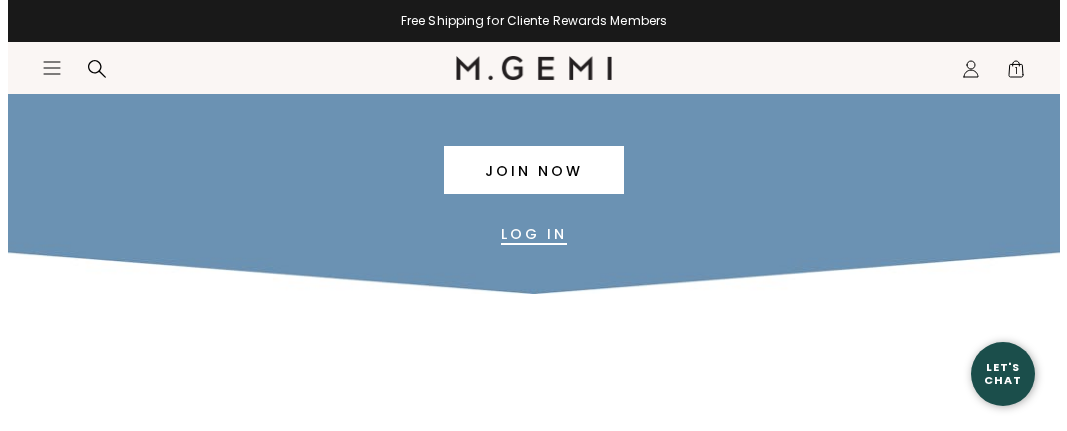 scroll, scrollTop: 0, scrollLeft: 0, axis: both 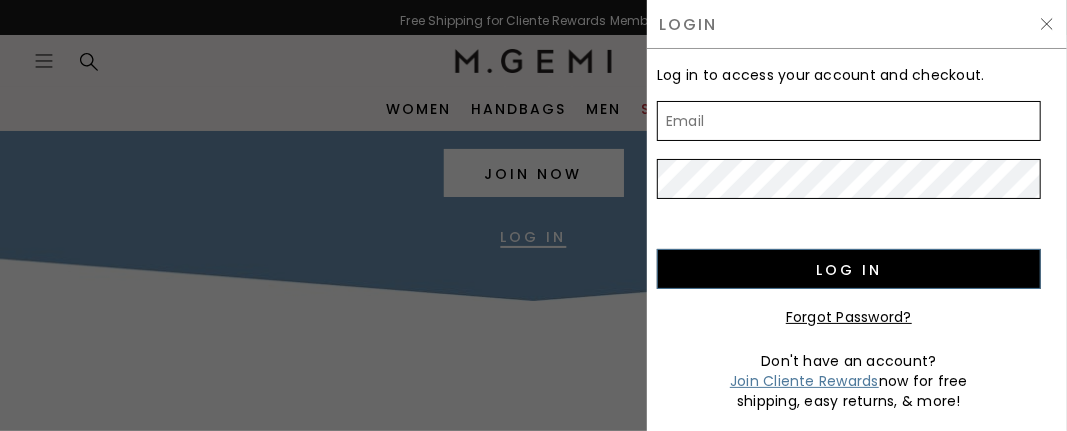 click on "Email" at bounding box center (849, 121) 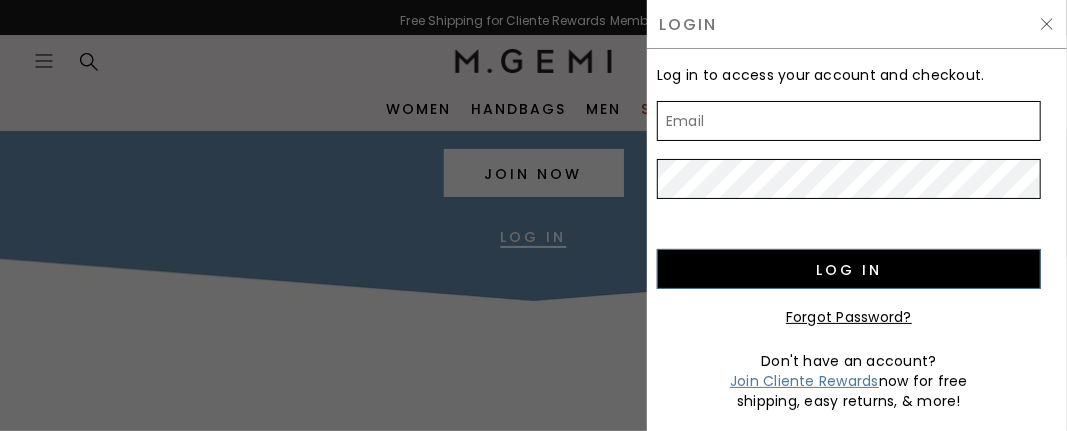drag, startPoint x: 778, startPoint y: 121, endPoint x: 719, endPoint y: 118, distance: 59.07622 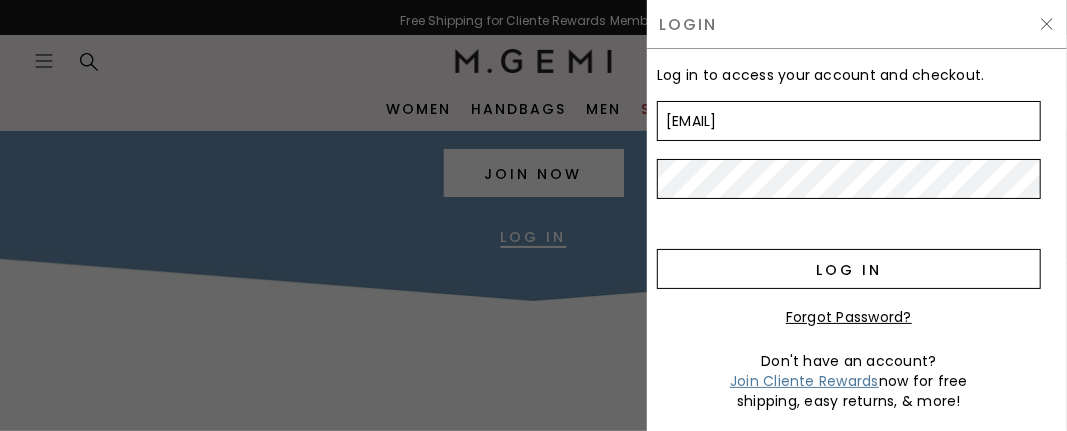 click on "Log in" at bounding box center [849, 269] 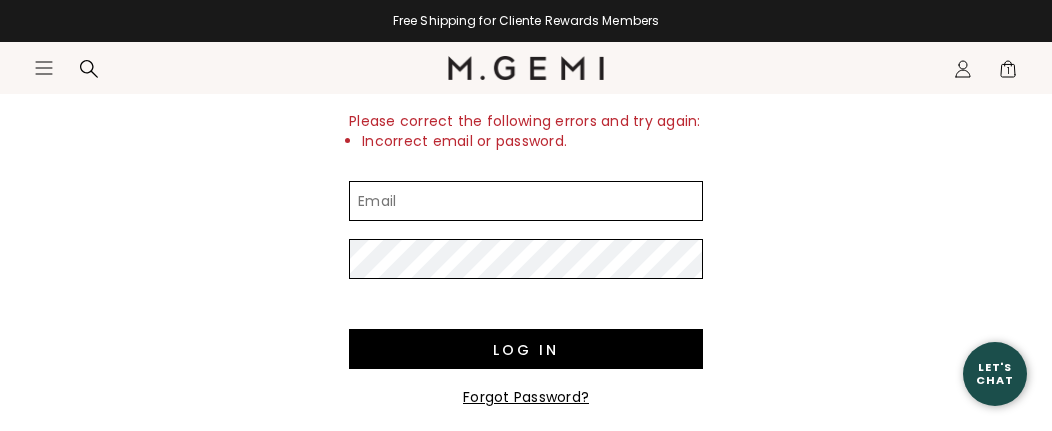scroll, scrollTop: 200, scrollLeft: 0, axis: vertical 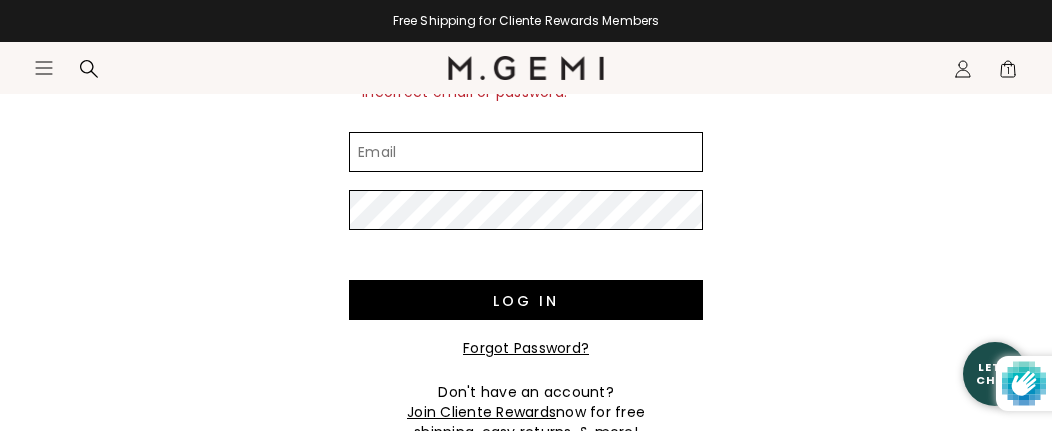 click on "Email" at bounding box center [526, 152] 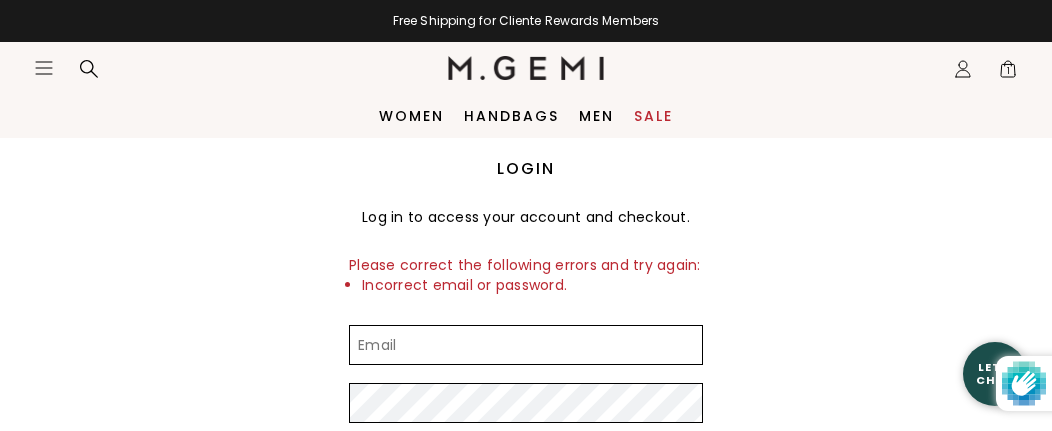 scroll, scrollTop: 0, scrollLeft: 0, axis: both 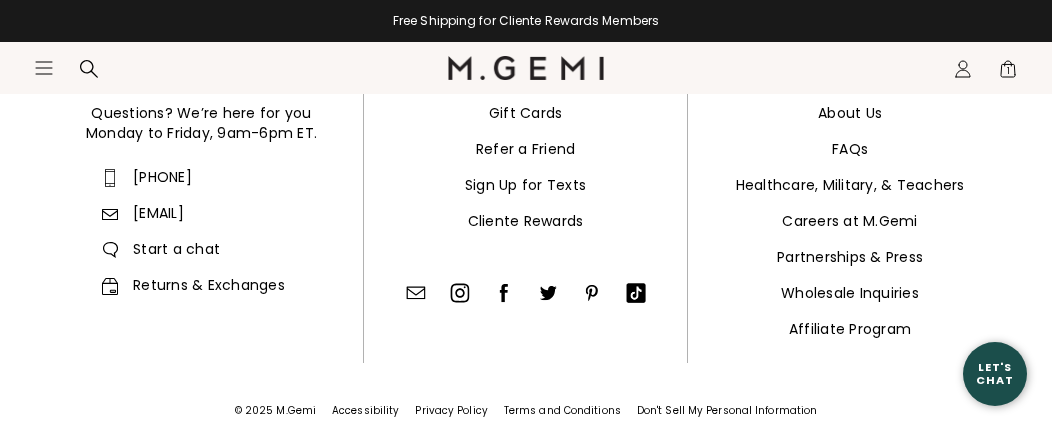 click on "Cliente Rewards" at bounding box center [526, 221] 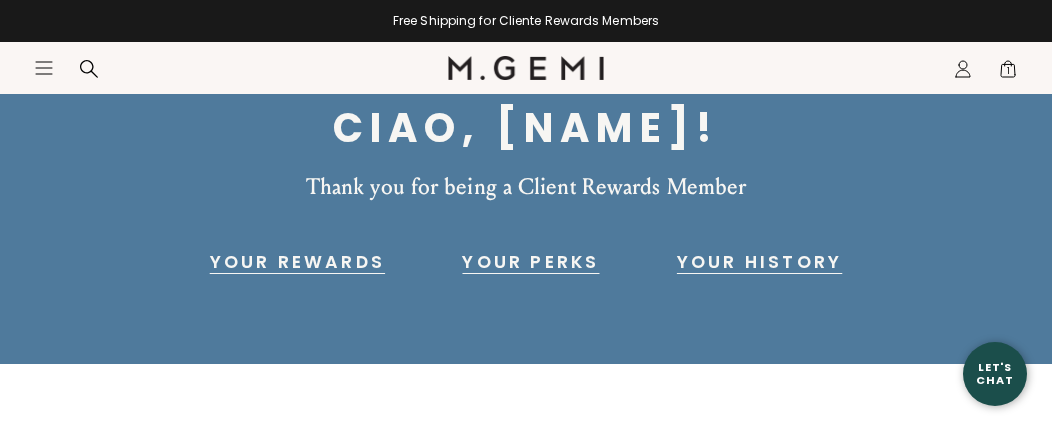 scroll, scrollTop: 201, scrollLeft: 0, axis: vertical 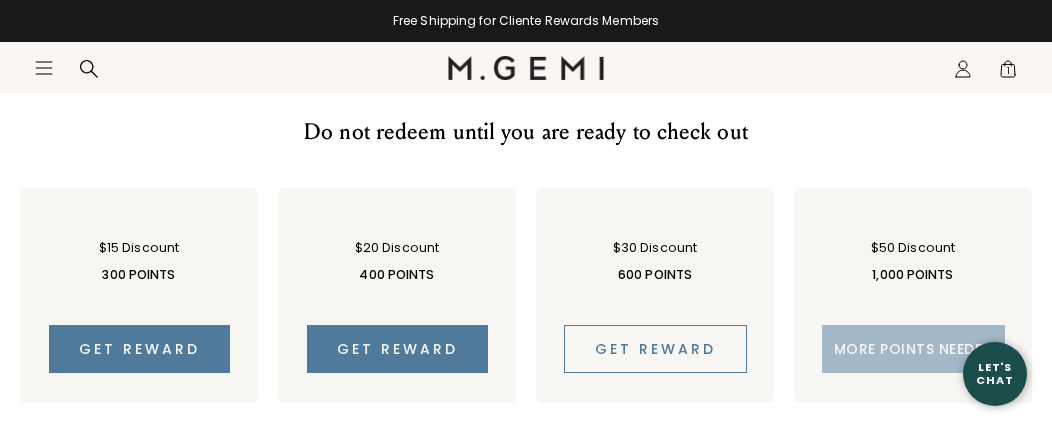 click on "Get reward" at bounding box center [655, 349] 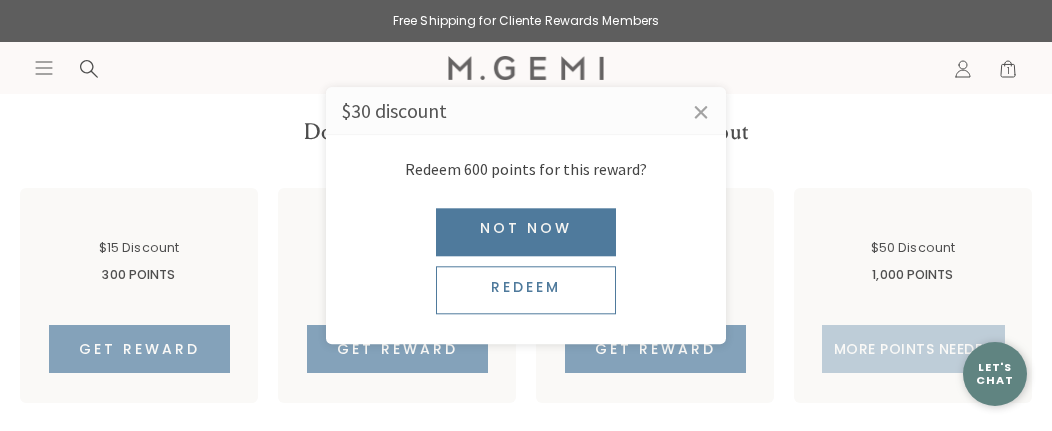 click on "Redeem" at bounding box center [526, 290] 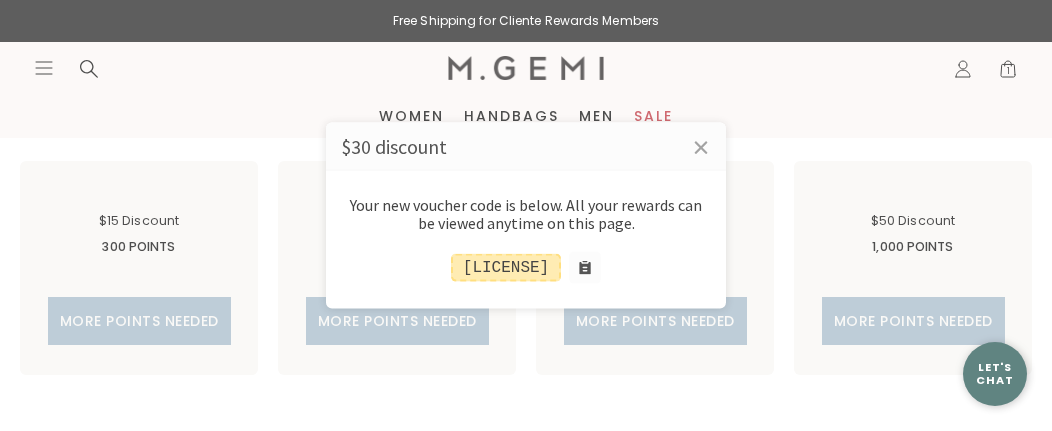 scroll, scrollTop: 1272, scrollLeft: 0, axis: vertical 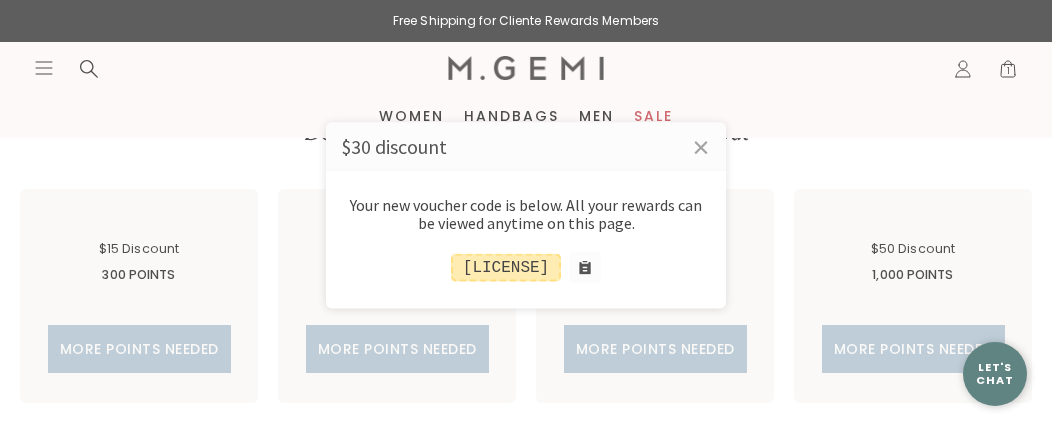 drag, startPoint x: 558, startPoint y: 262, endPoint x: 449, endPoint y: 267, distance: 109.11462 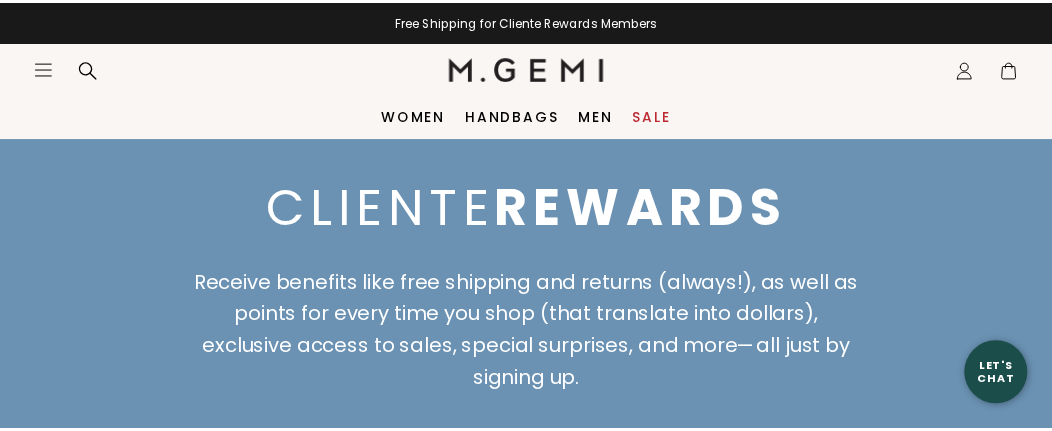 scroll, scrollTop: 0, scrollLeft: 0, axis: both 